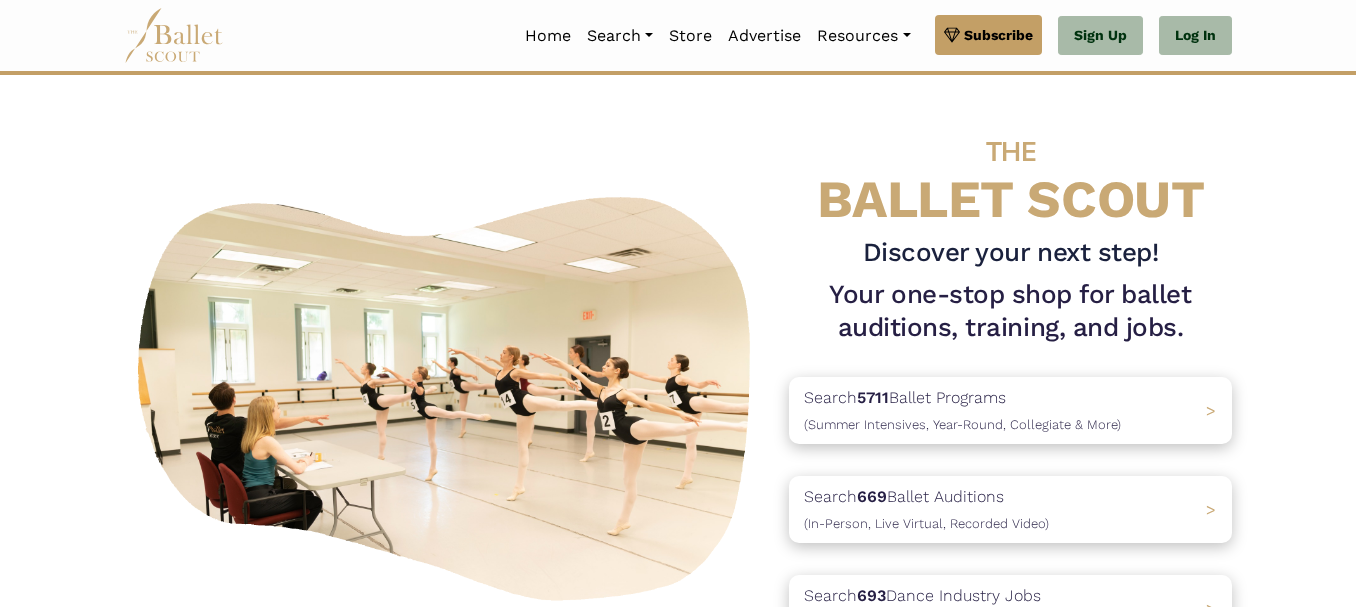 scroll, scrollTop: 0, scrollLeft: 0, axis: both 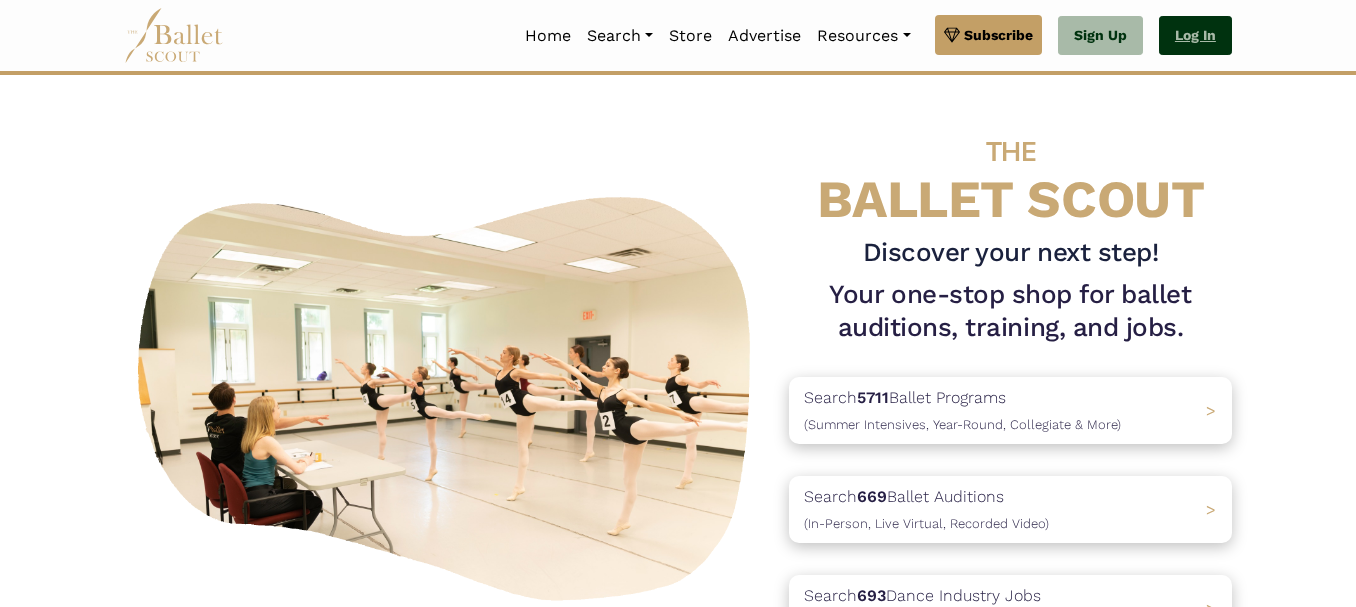 click on "Log In" at bounding box center [1195, 36] 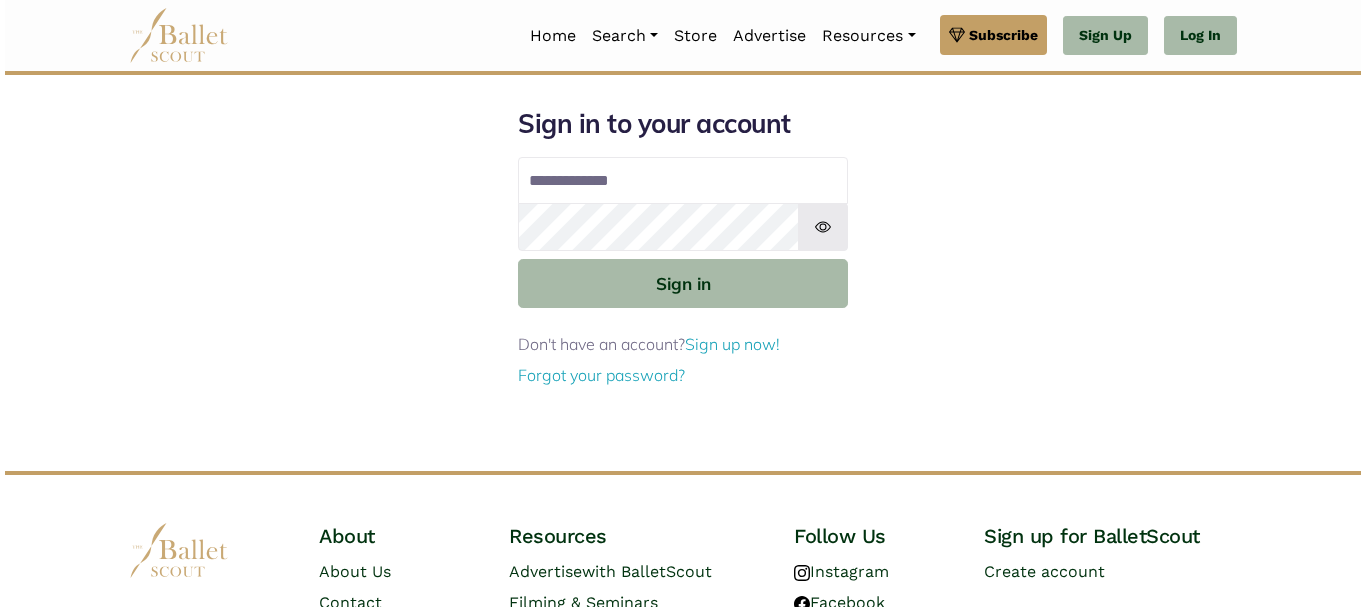 scroll, scrollTop: 0, scrollLeft: 0, axis: both 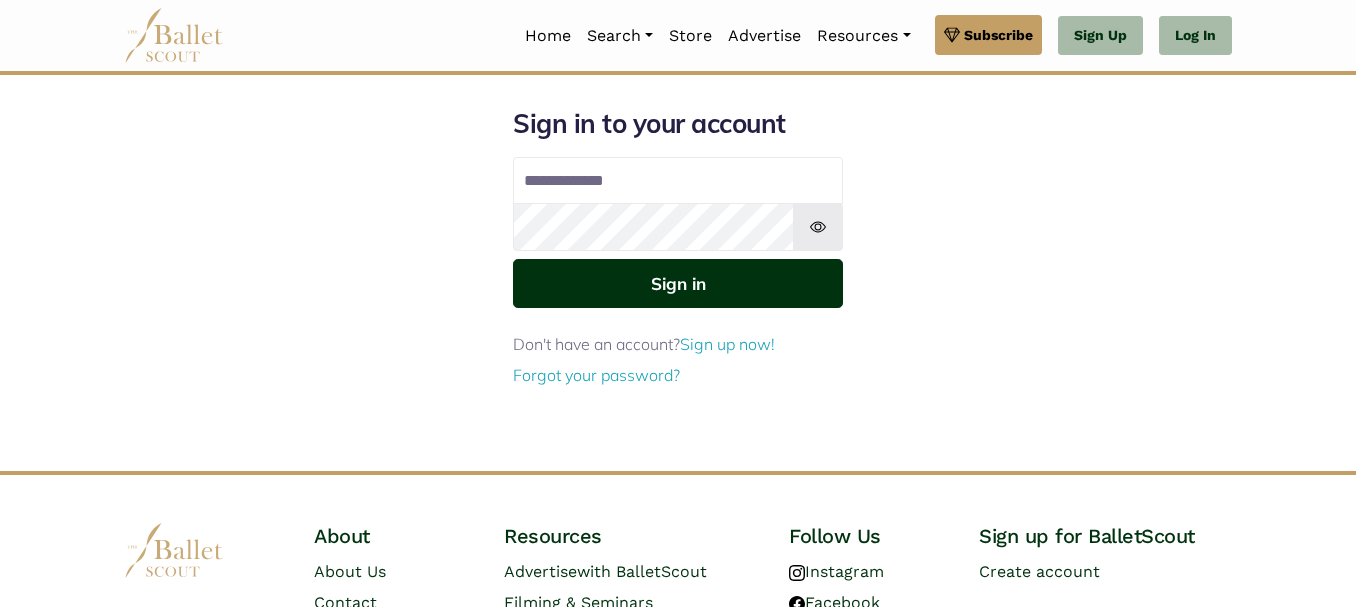 type on "**********" 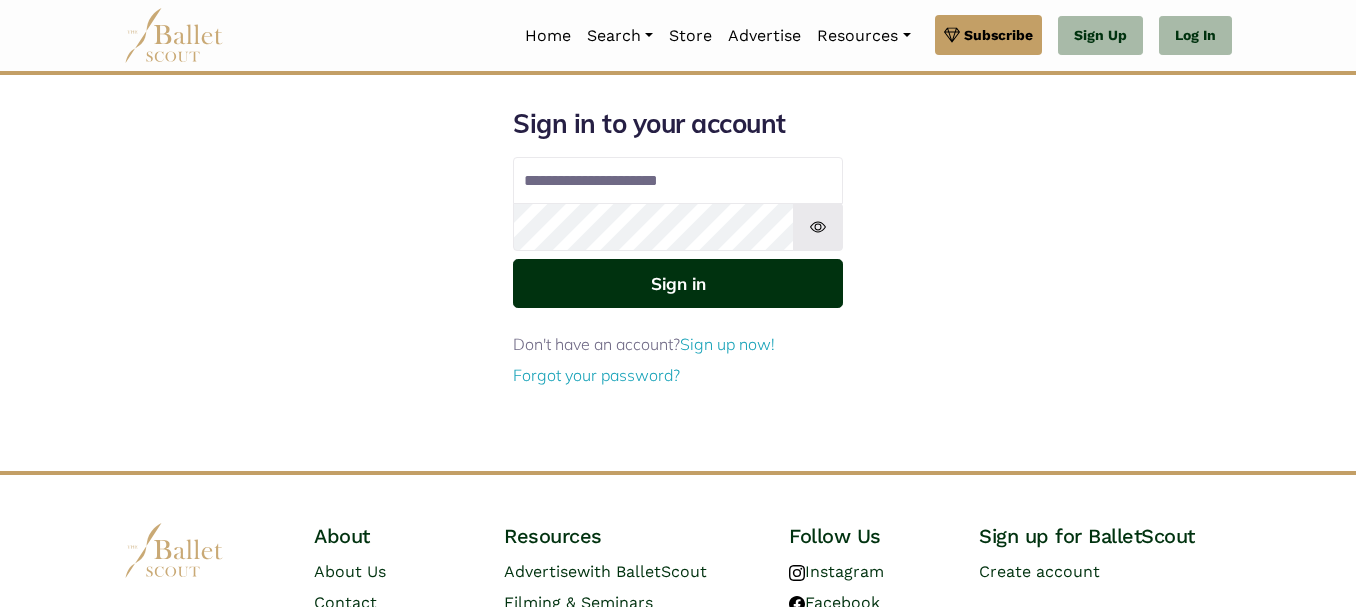 click on "Sign in" at bounding box center [678, 283] 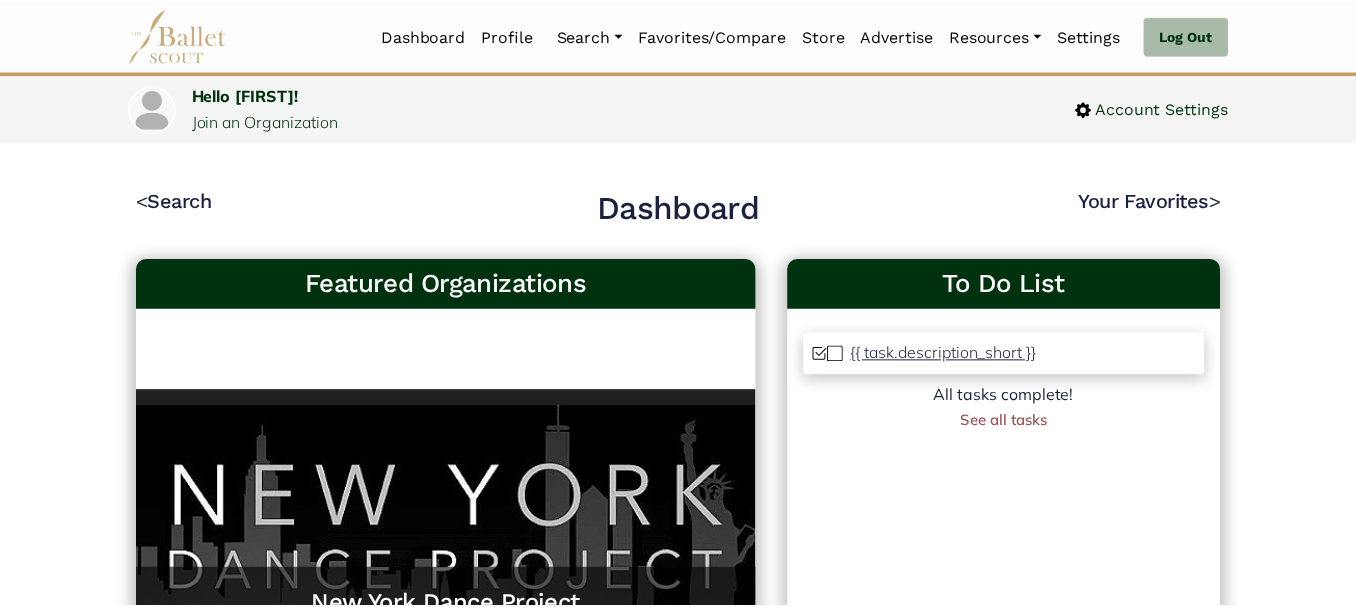 scroll, scrollTop: 0, scrollLeft: 0, axis: both 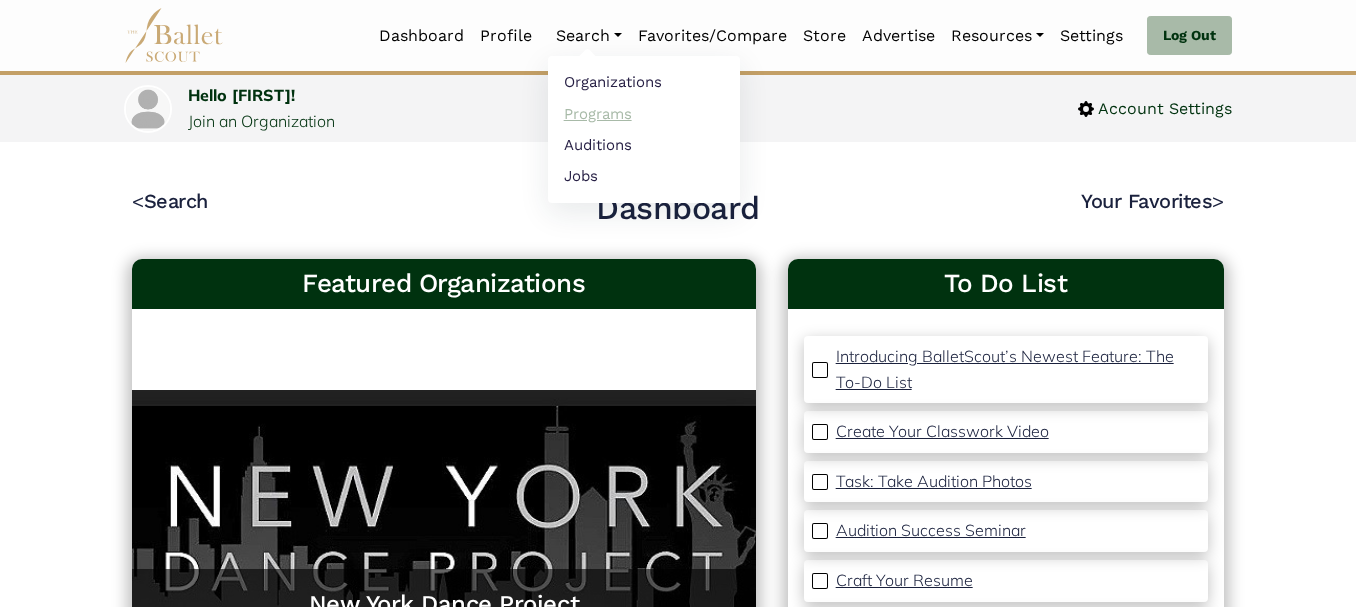 click on "Programs" at bounding box center [644, 113] 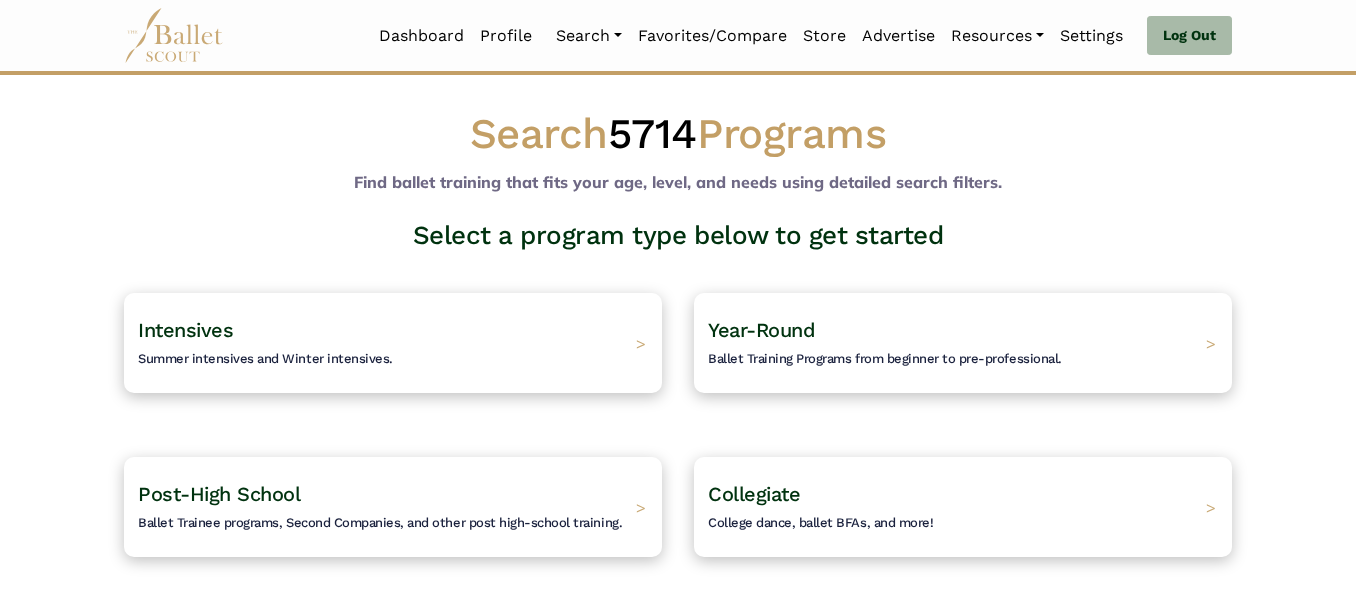 scroll, scrollTop: 0, scrollLeft: 0, axis: both 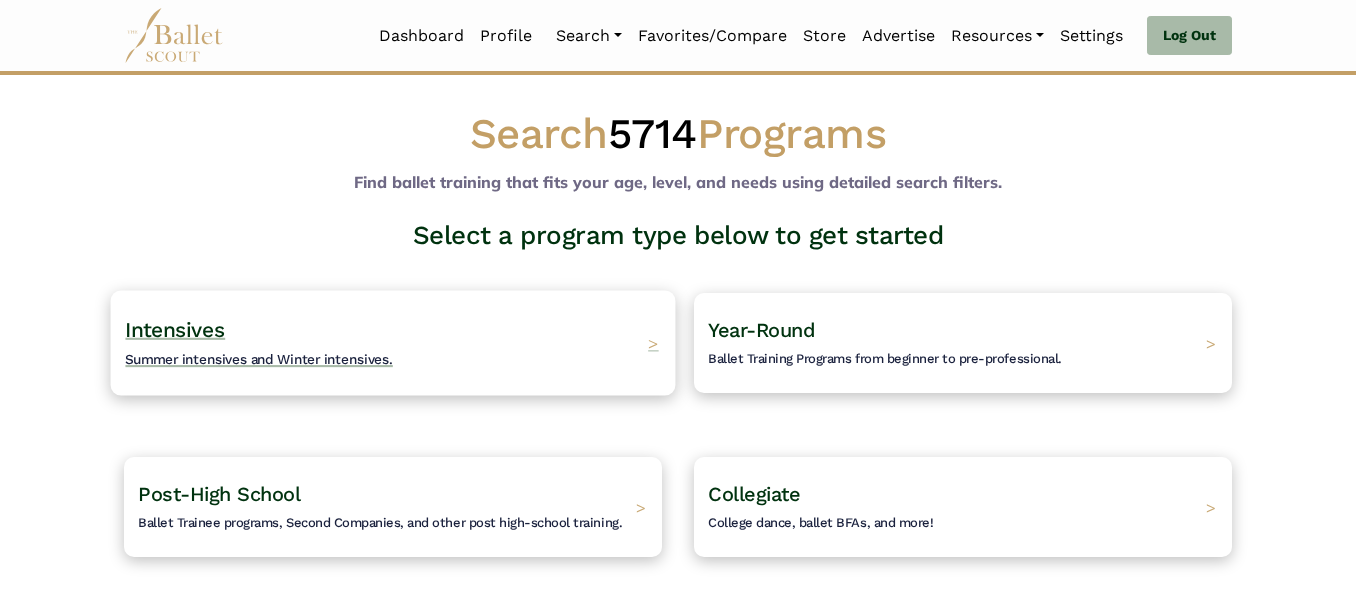 click on "Intensives Summer
intensives and Winter intensives." at bounding box center (259, 343) 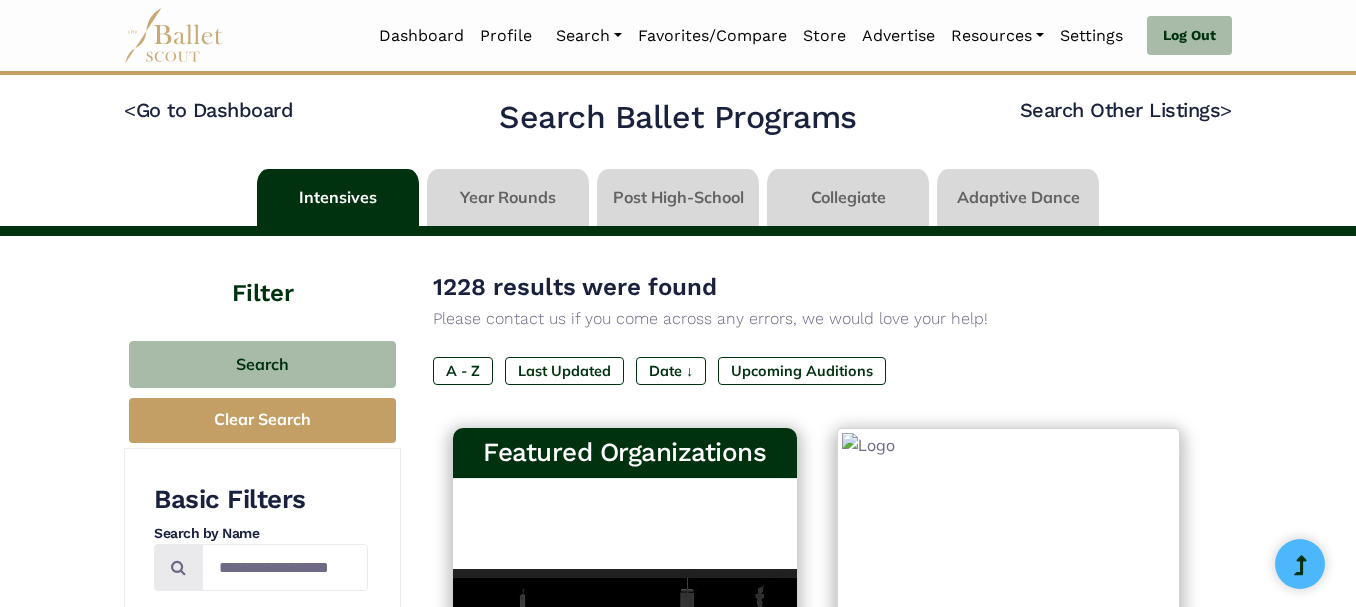 scroll, scrollTop: 0, scrollLeft: 0, axis: both 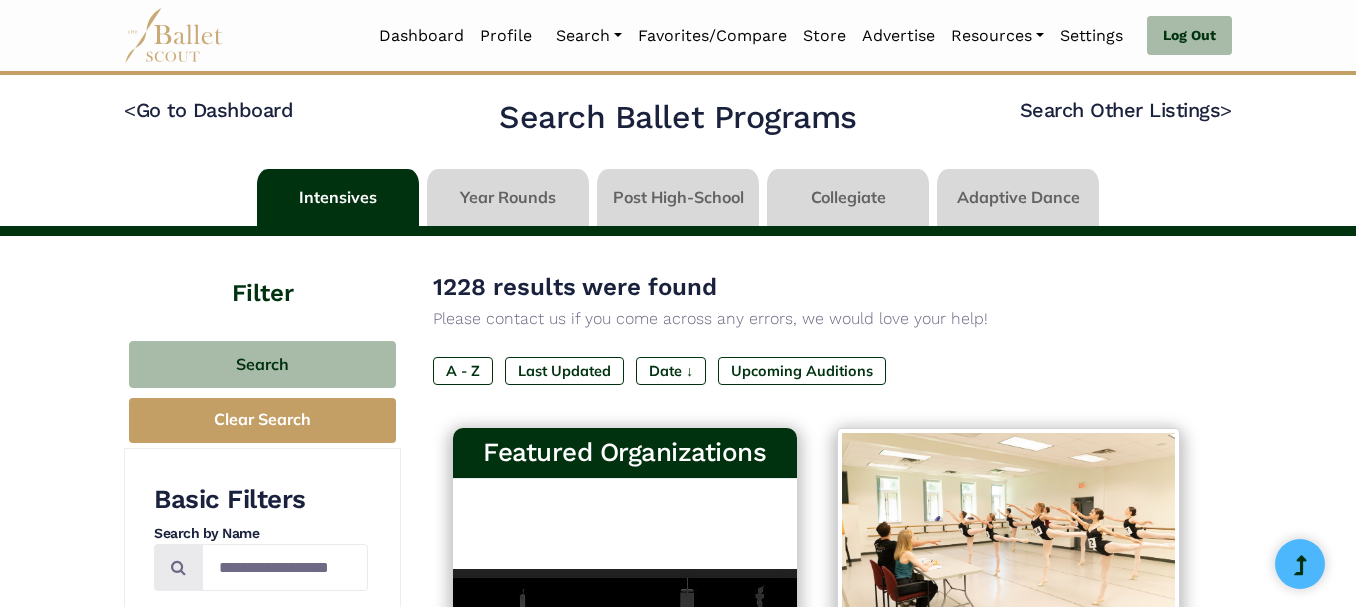 click on "Filter" at bounding box center (262, 273) 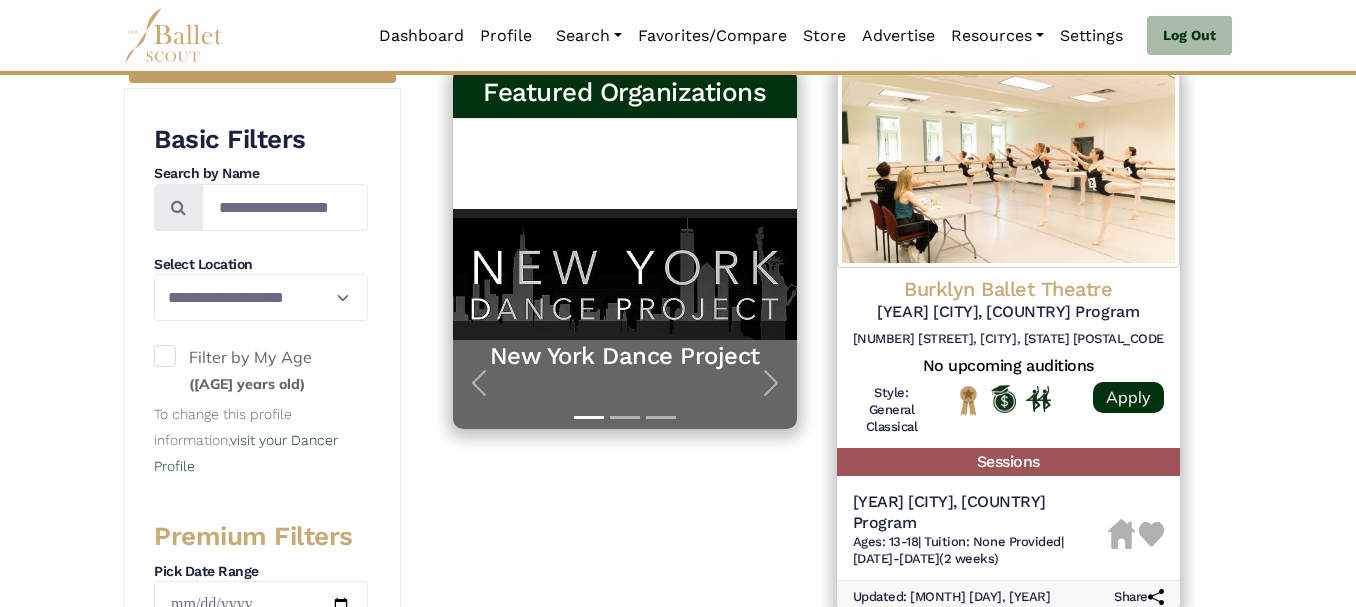 scroll, scrollTop: 320, scrollLeft: 0, axis: vertical 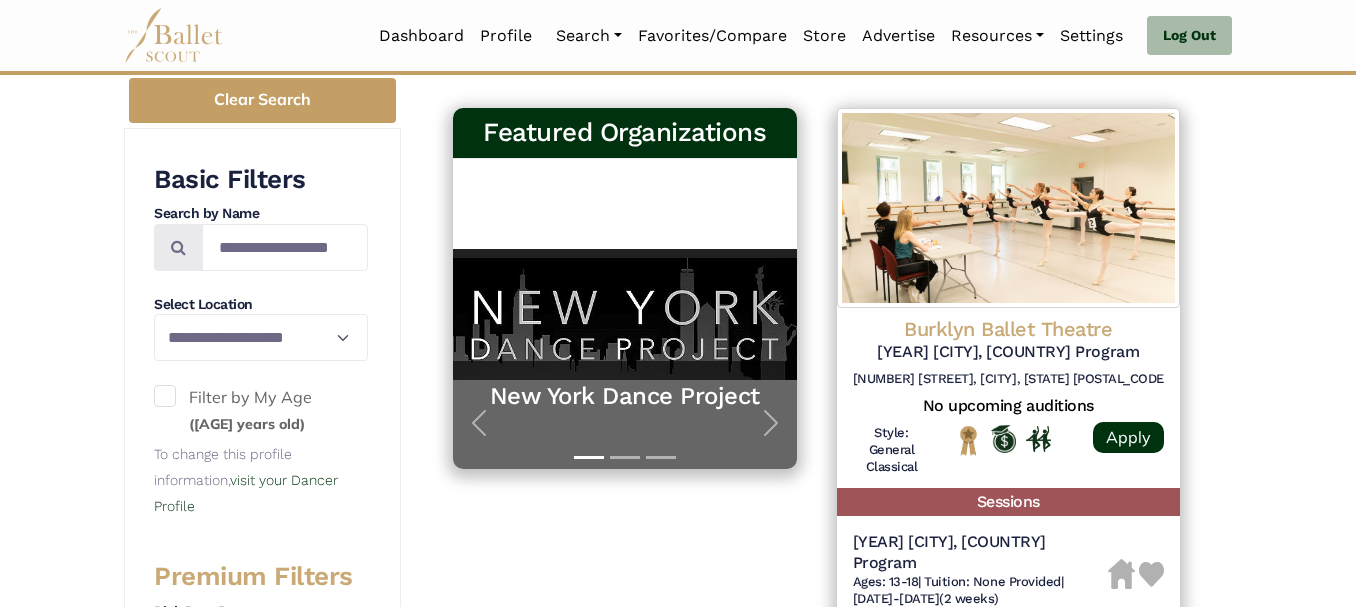 click on "**********" at bounding box center [678, 1659] 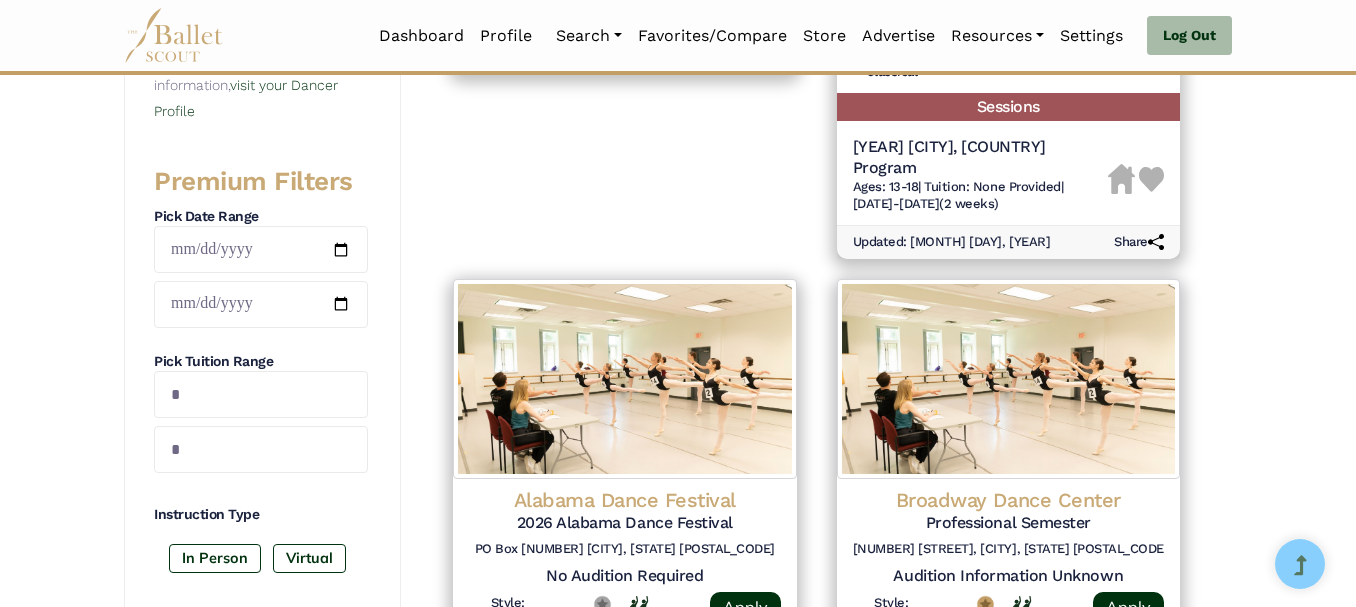 scroll, scrollTop: 720, scrollLeft: 0, axis: vertical 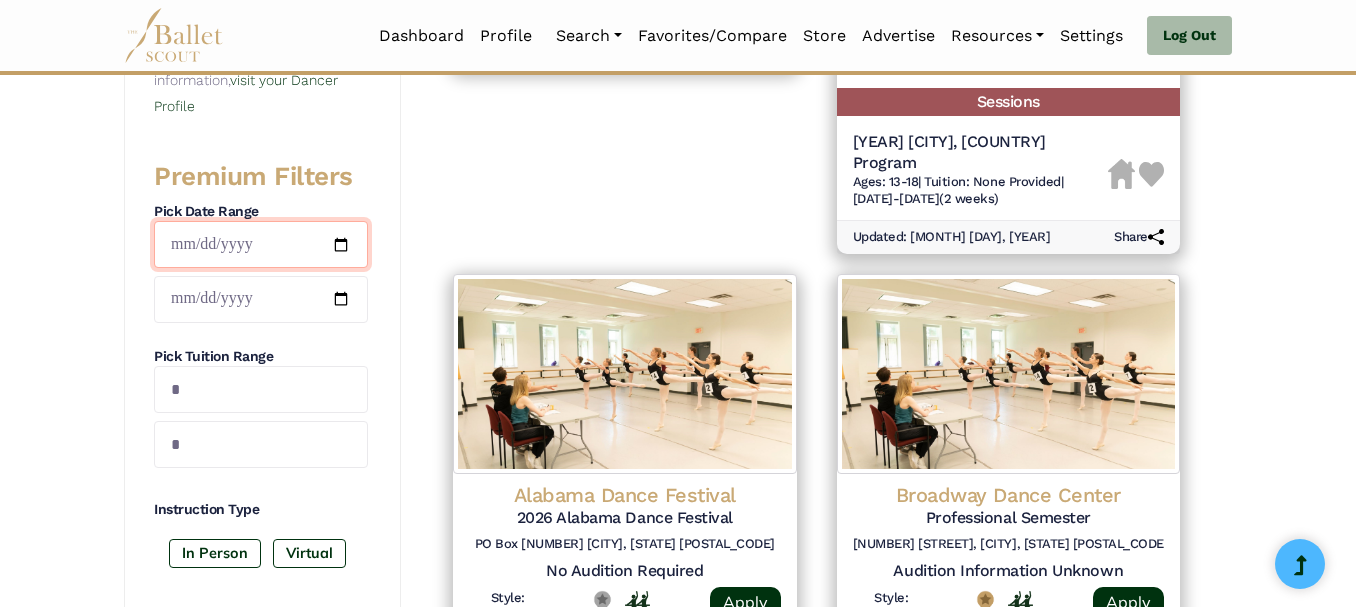 click at bounding box center (261, 244) 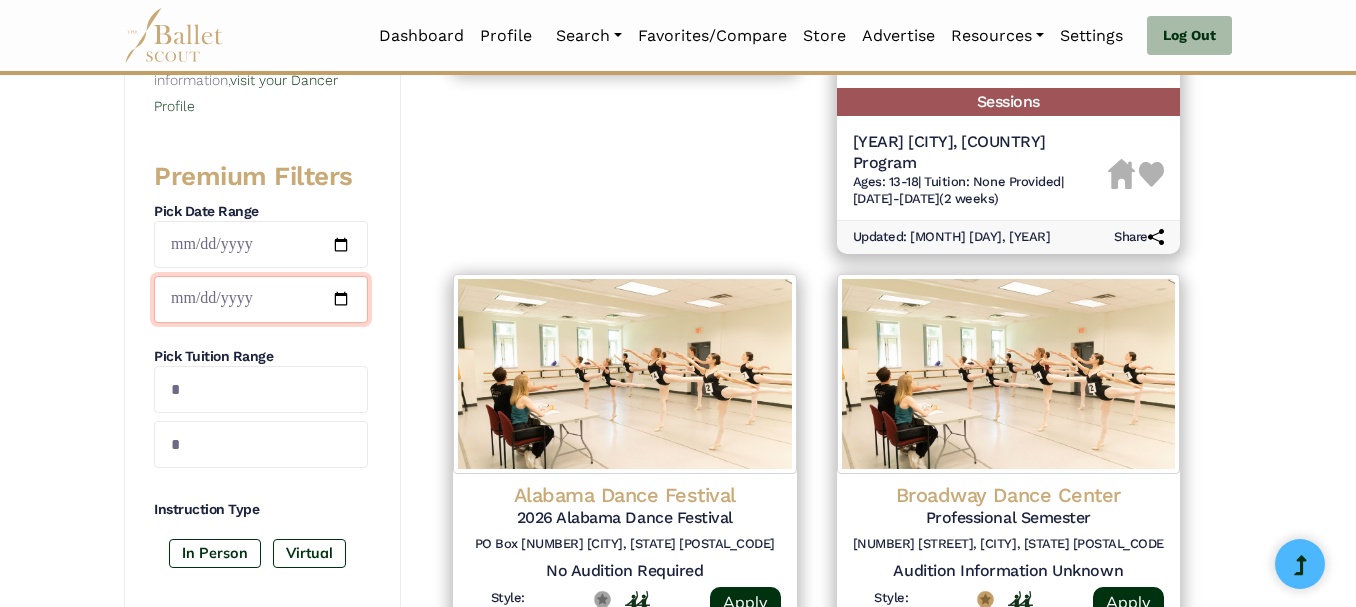click at bounding box center [261, 299] 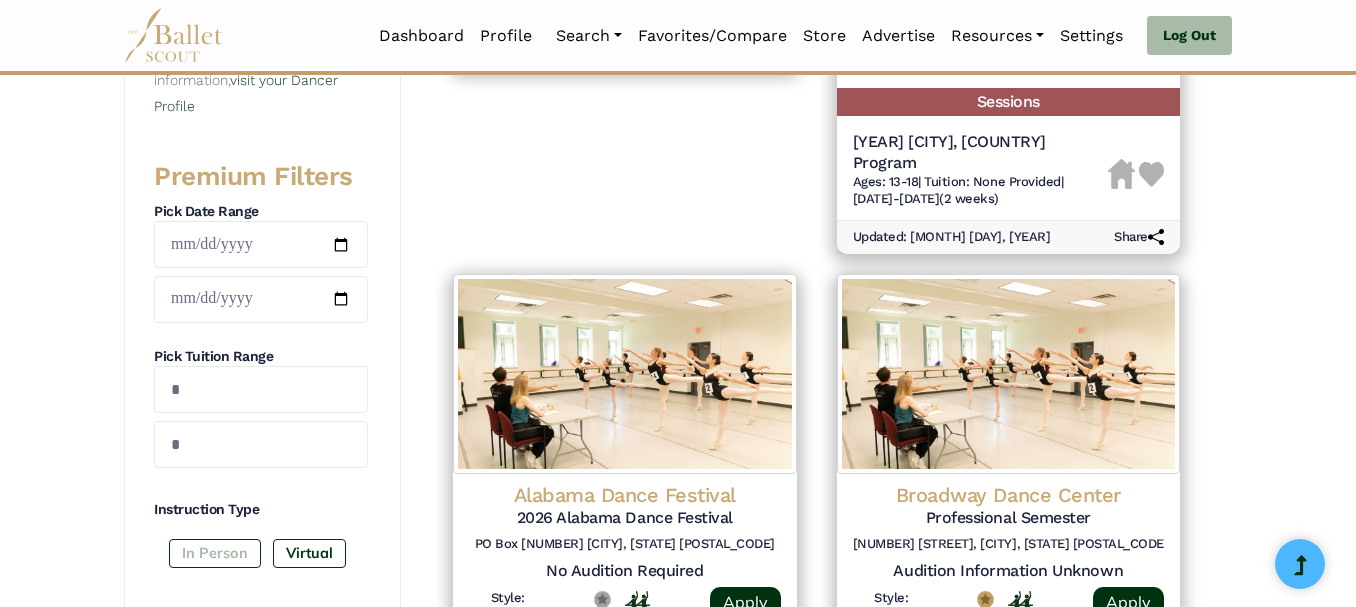click on "In Person" at bounding box center [215, 553] 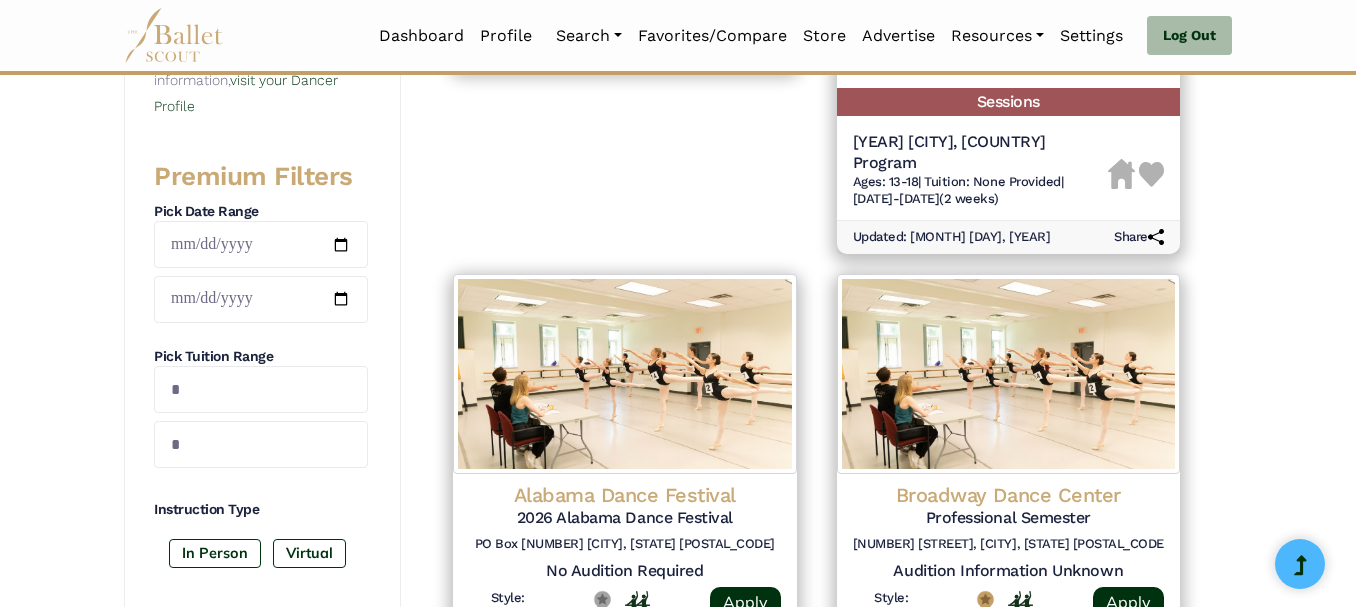 click on "**********" at bounding box center [678, 1118] 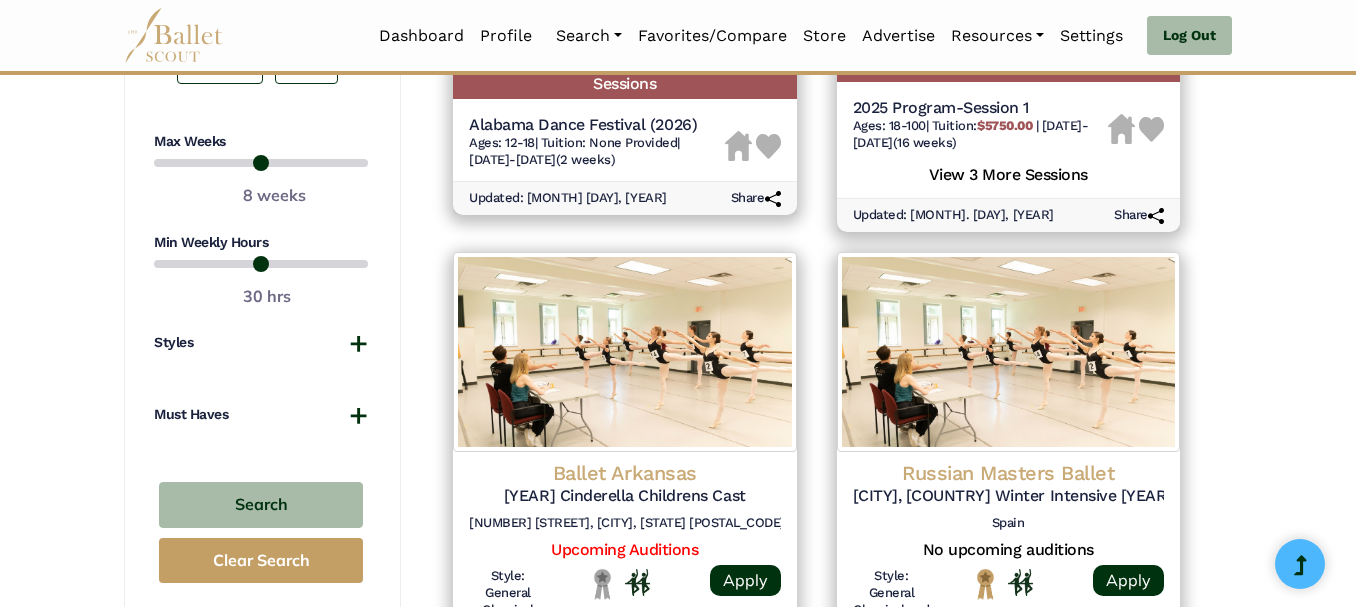 scroll, scrollTop: 1360, scrollLeft: 0, axis: vertical 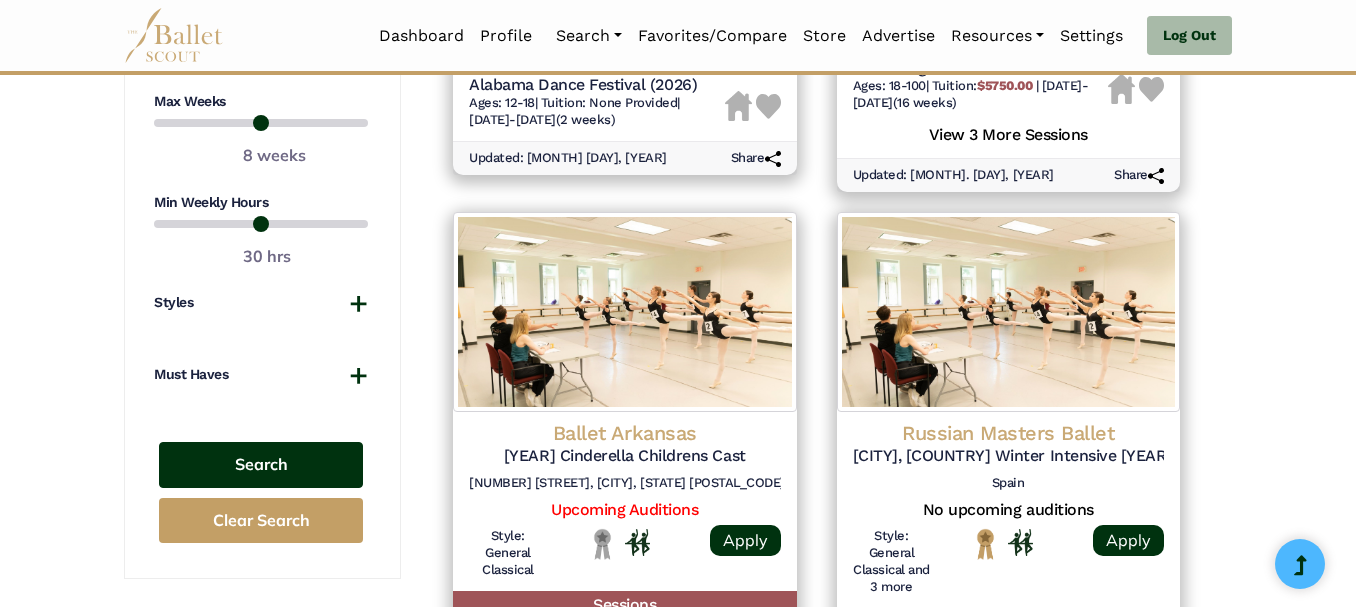 click on "Search" at bounding box center [261, 465] 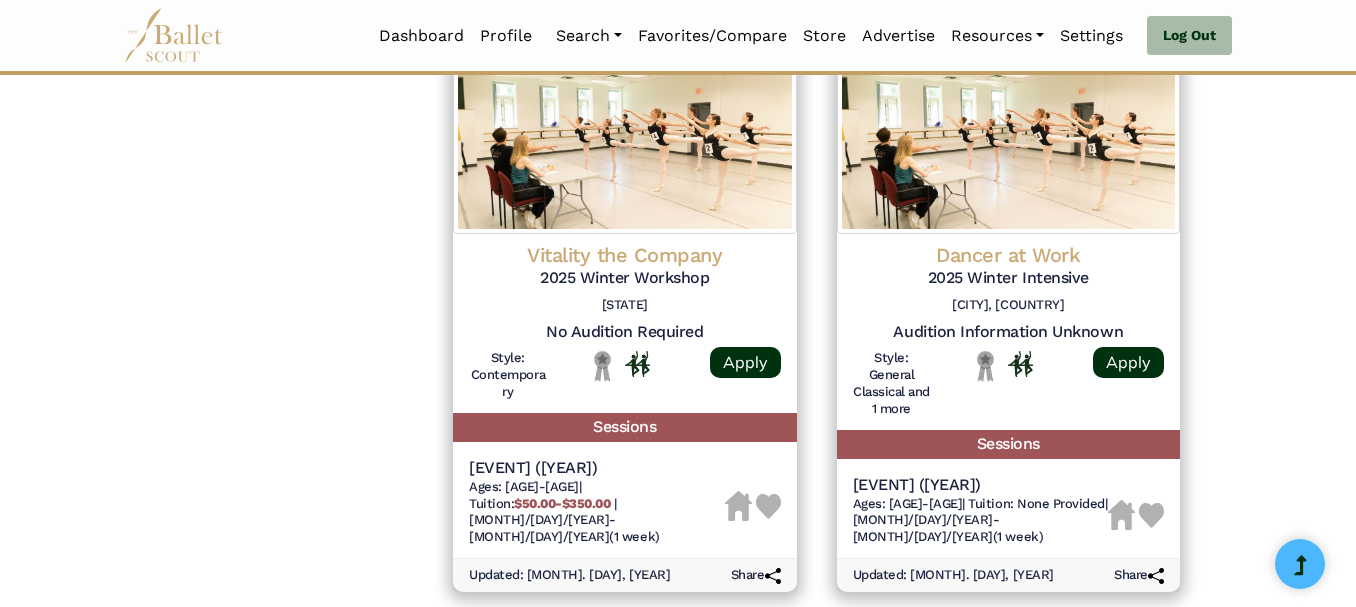 scroll, scrollTop: 2840, scrollLeft: 0, axis: vertical 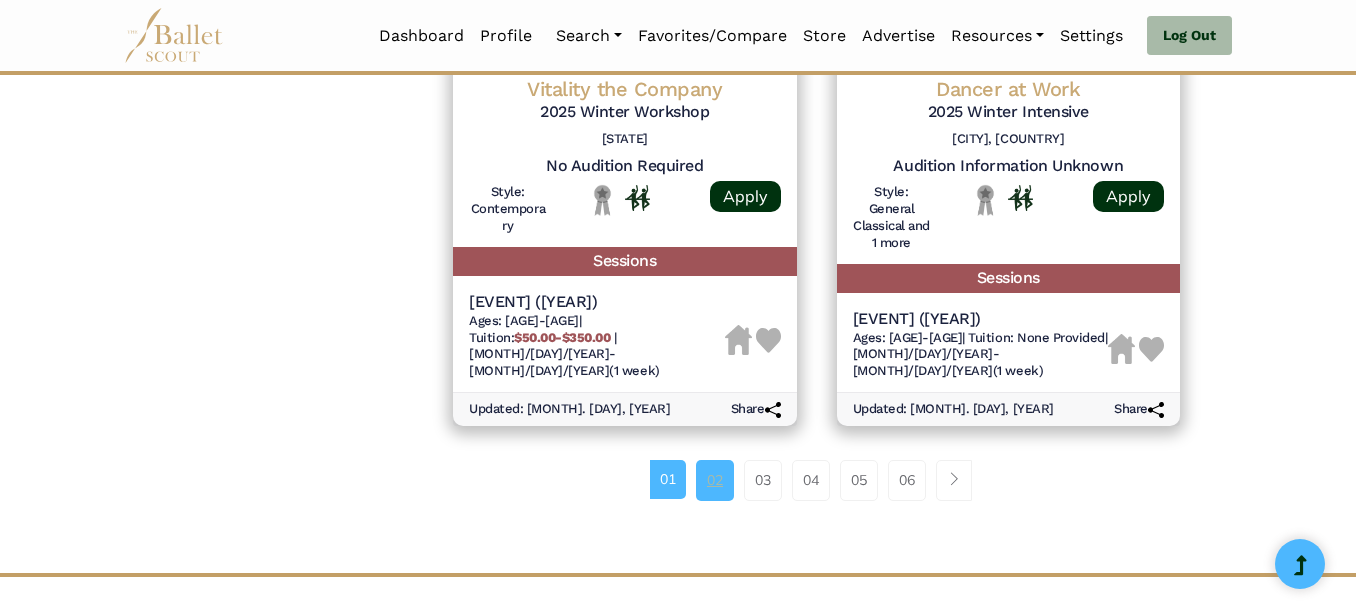 click on "02" at bounding box center [715, 480] 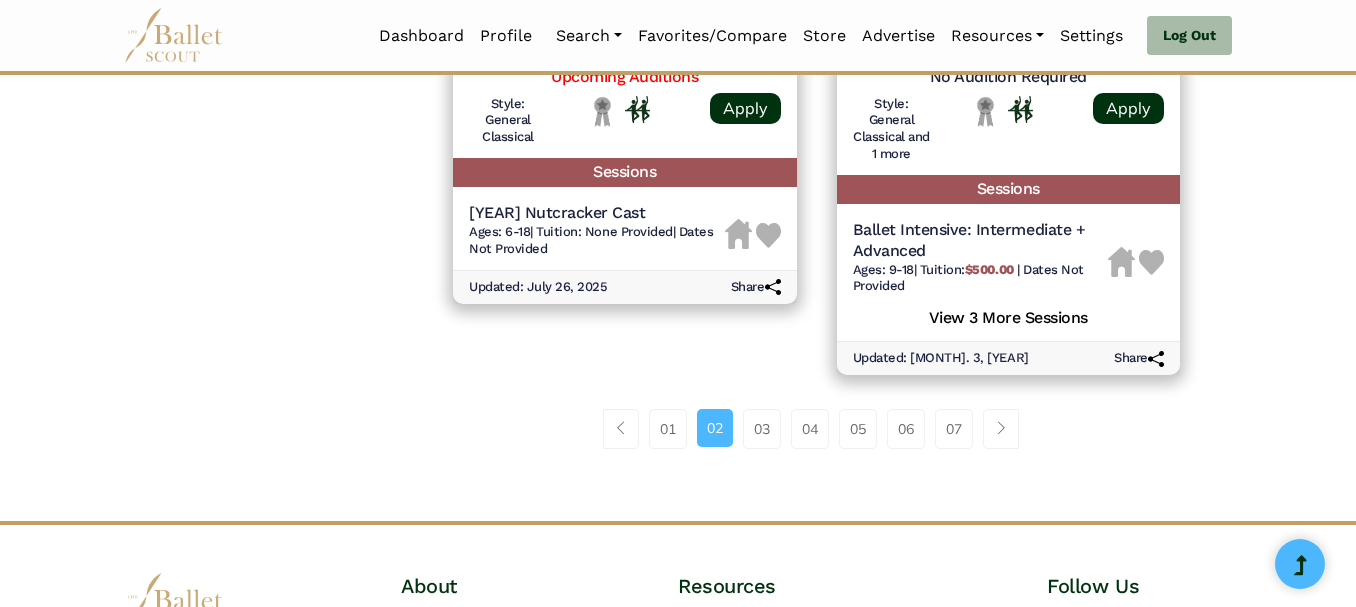 scroll, scrollTop: 3040, scrollLeft: 0, axis: vertical 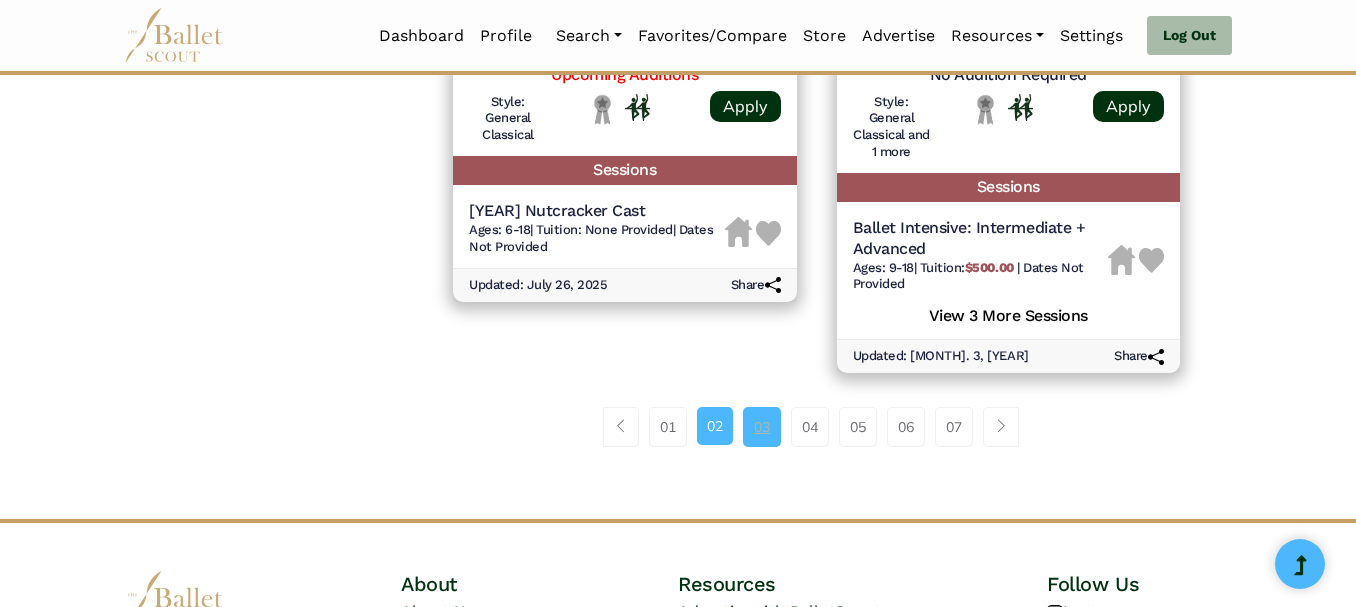 click on "03" at bounding box center (762, 427) 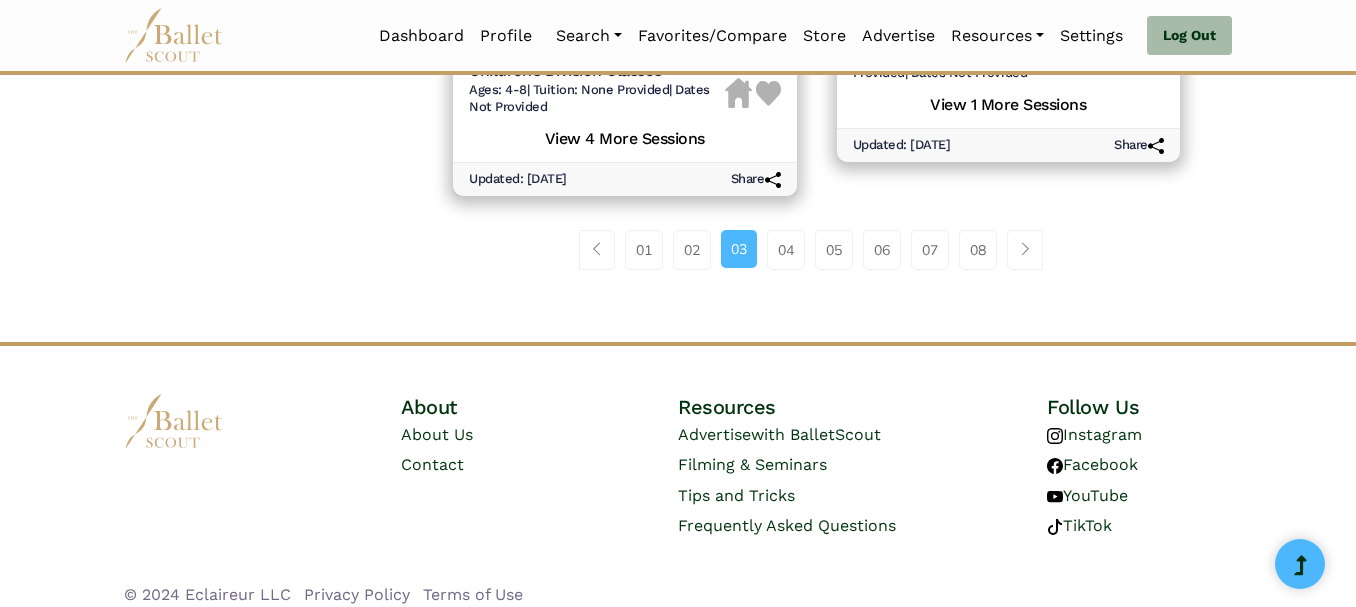 scroll, scrollTop: 3160, scrollLeft: 0, axis: vertical 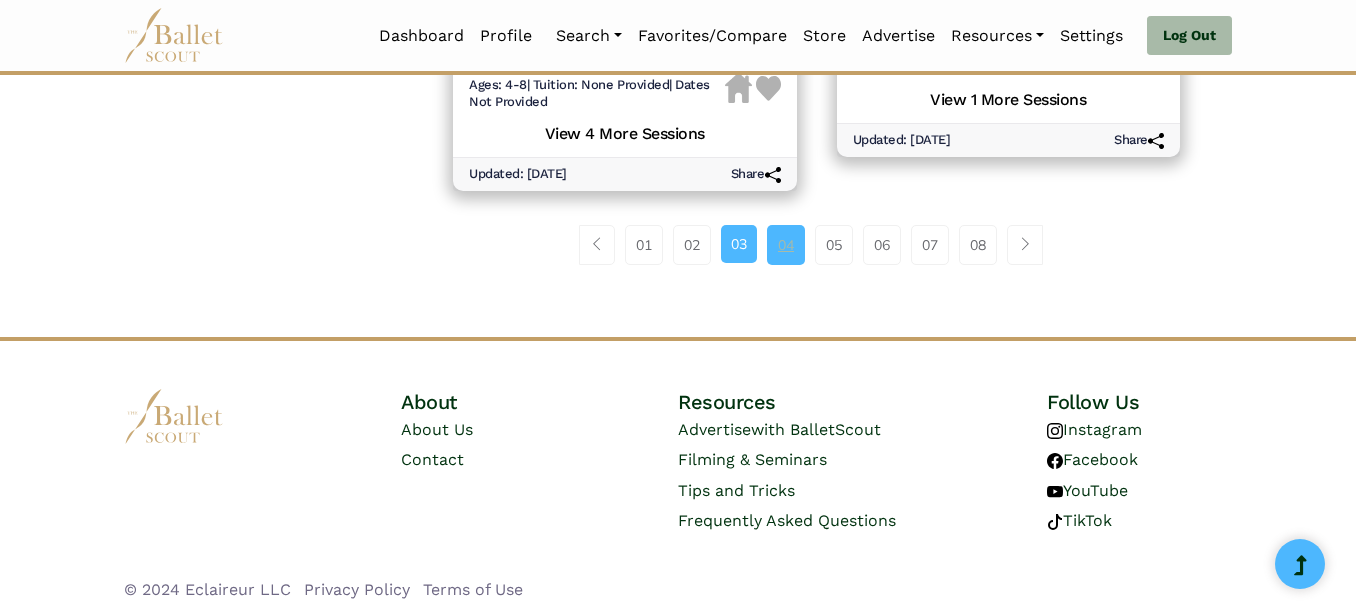 click on "04" at bounding box center [786, 245] 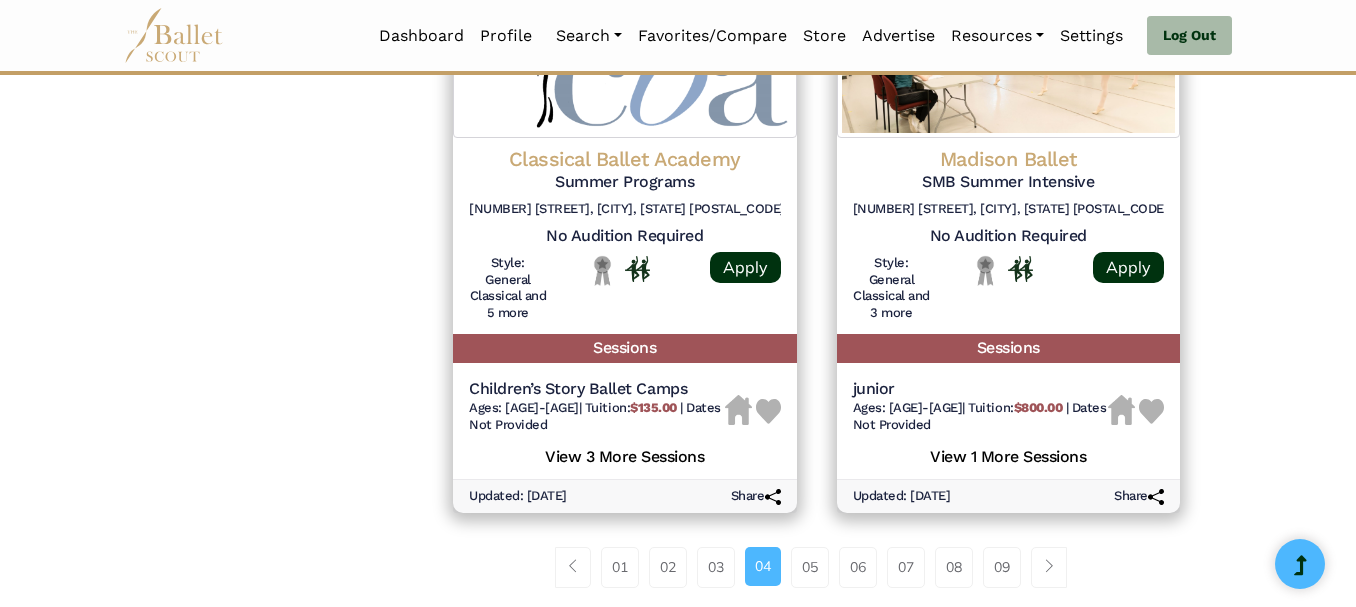 scroll, scrollTop: 2840, scrollLeft: 0, axis: vertical 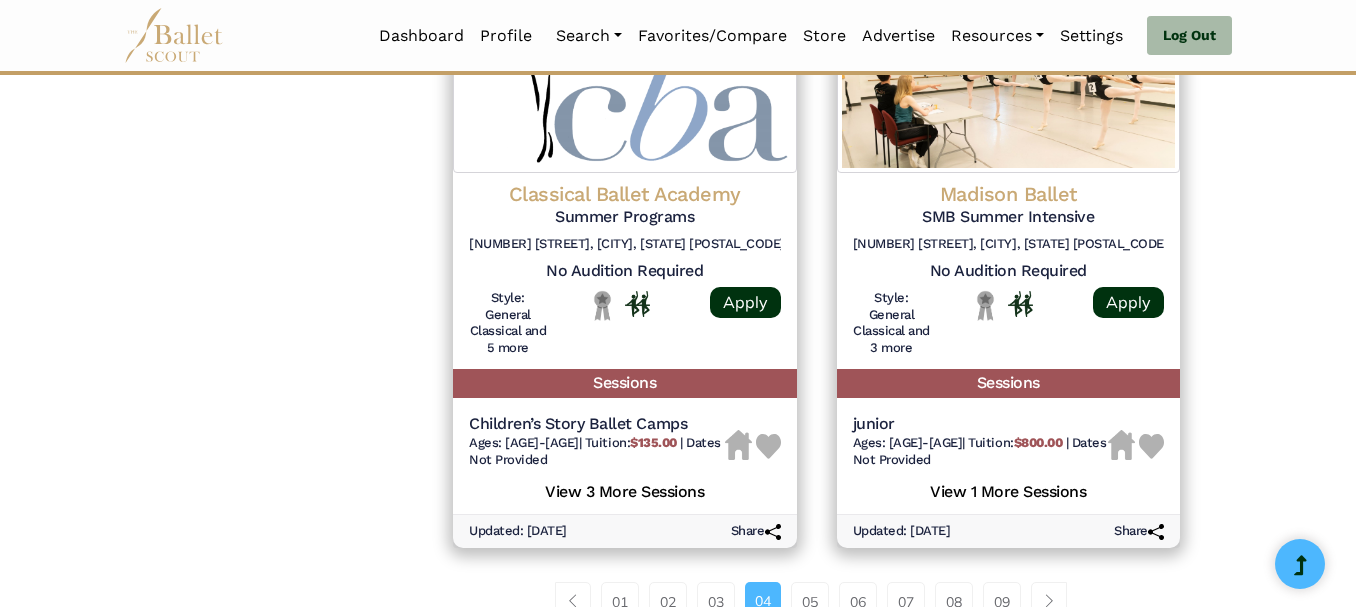 click at bounding box center (174, 35) 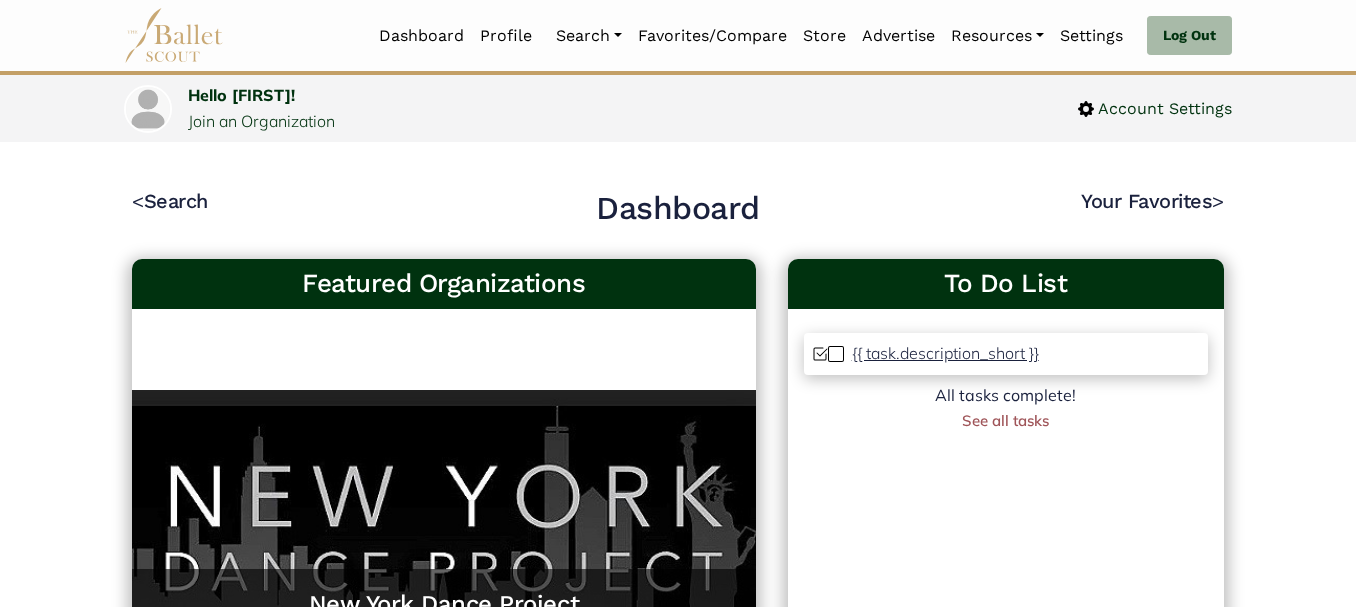 scroll, scrollTop: 0, scrollLeft: 0, axis: both 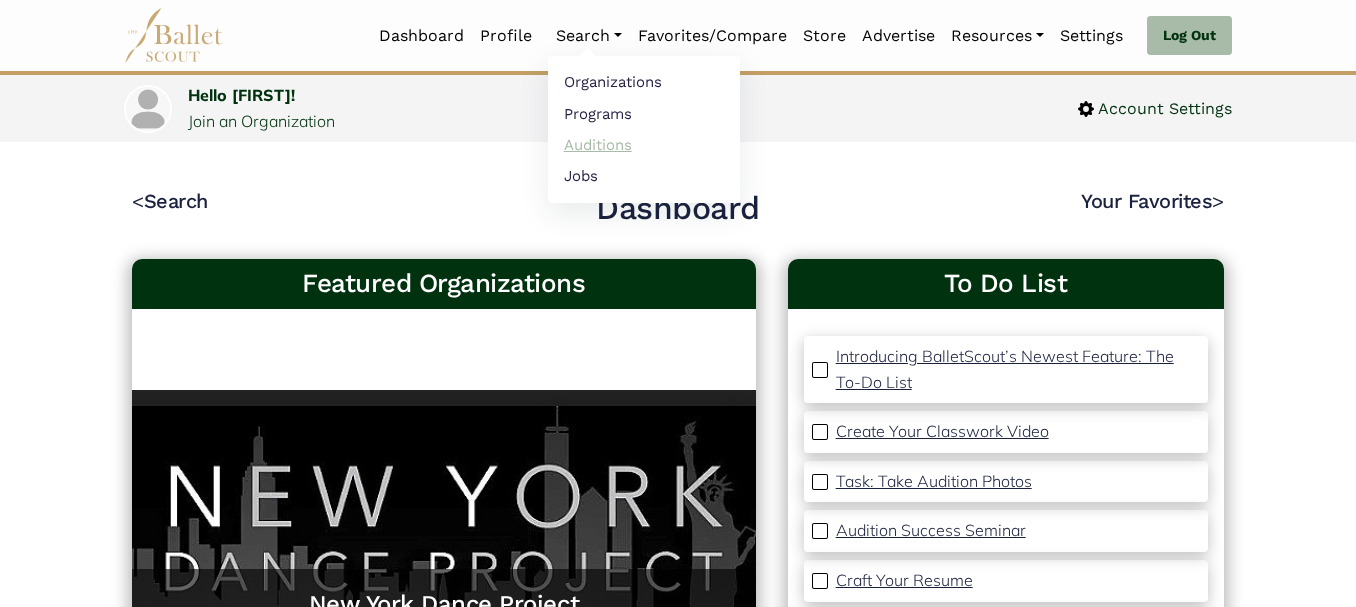 click on "Auditions" at bounding box center (644, 144) 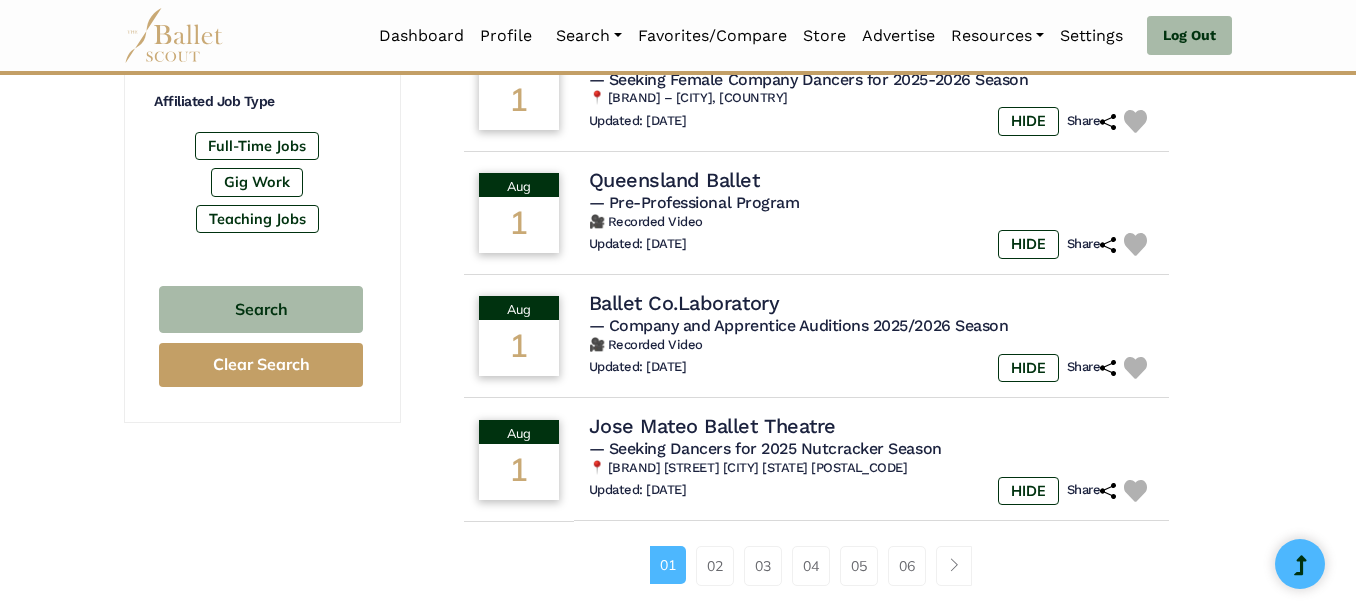 scroll, scrollTop: 1440, scrollLeft: 0, axis: vertical 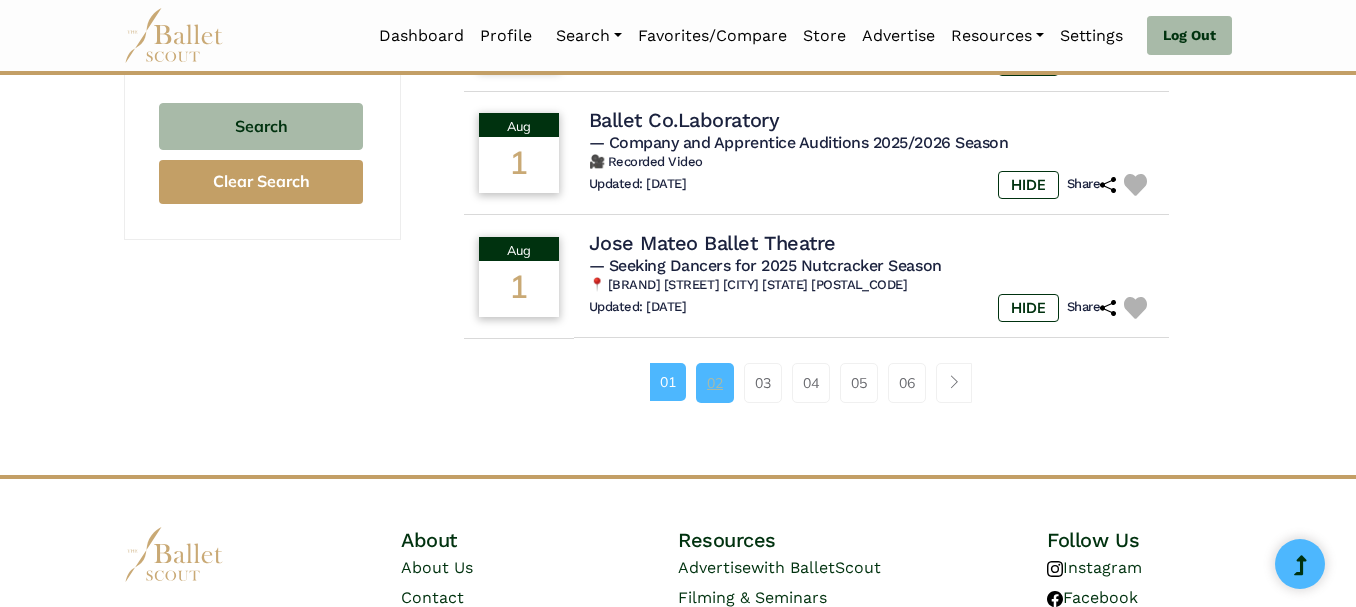 click on "02" at bounding box center [715, 383] 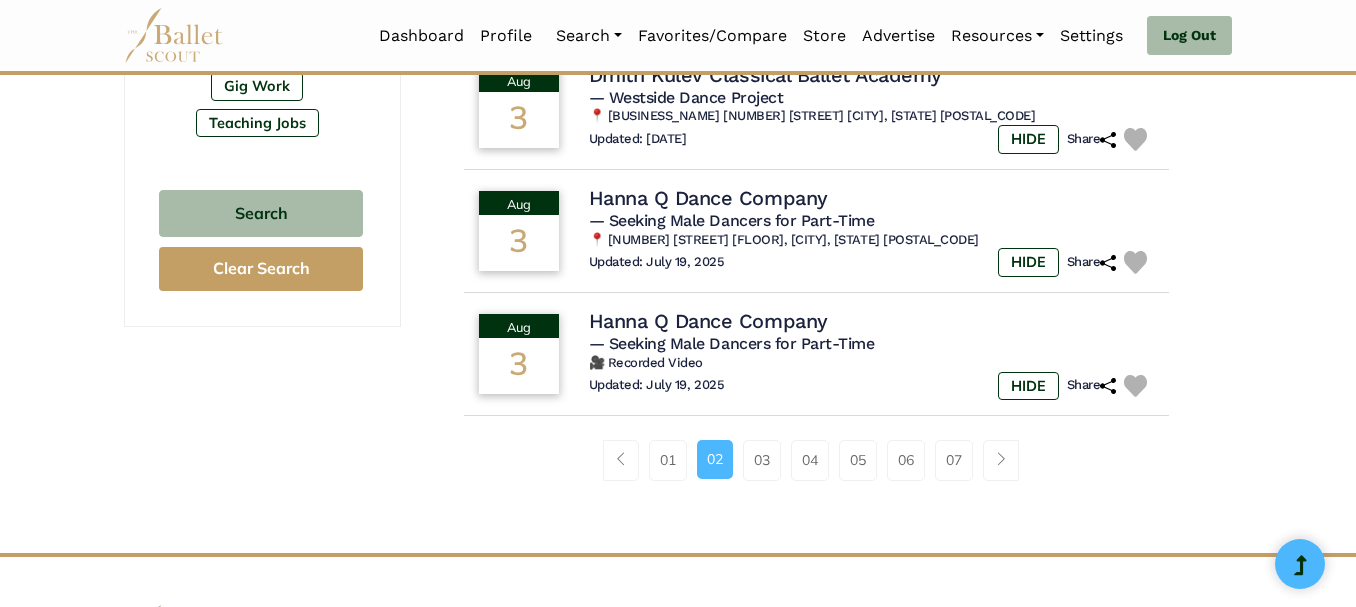 scroll, scrollTop: 1400, scrollLeft: 0, axis: vertical 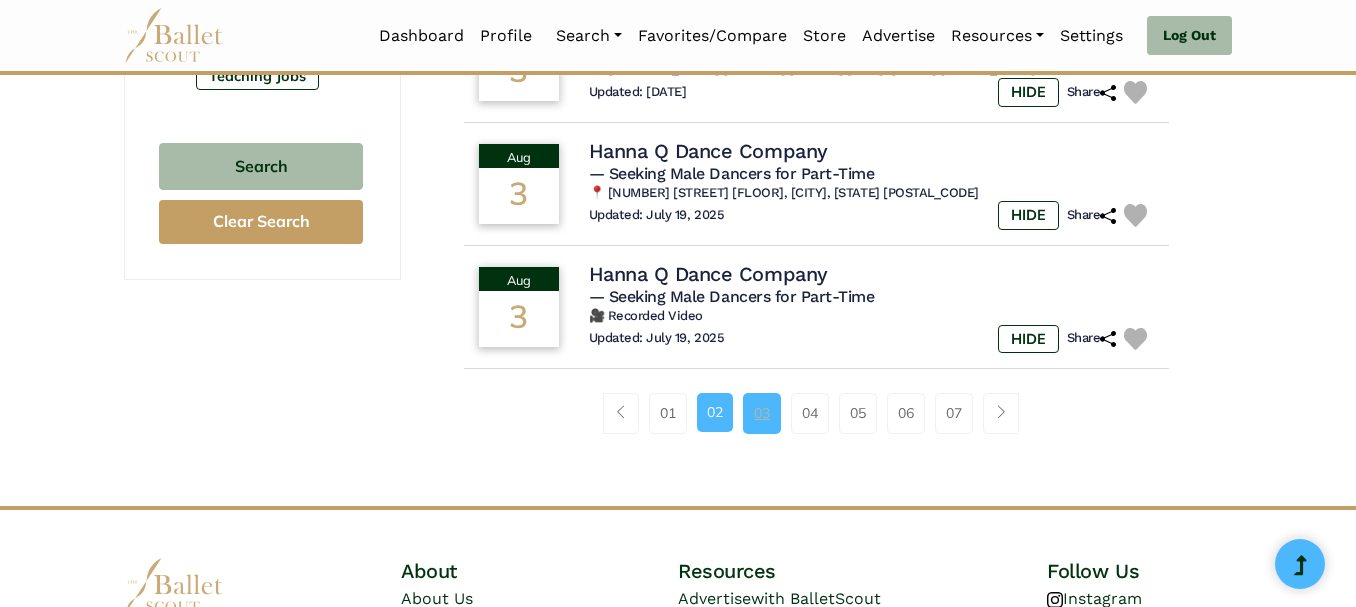 click on "03" at bounding box center [762, 413] 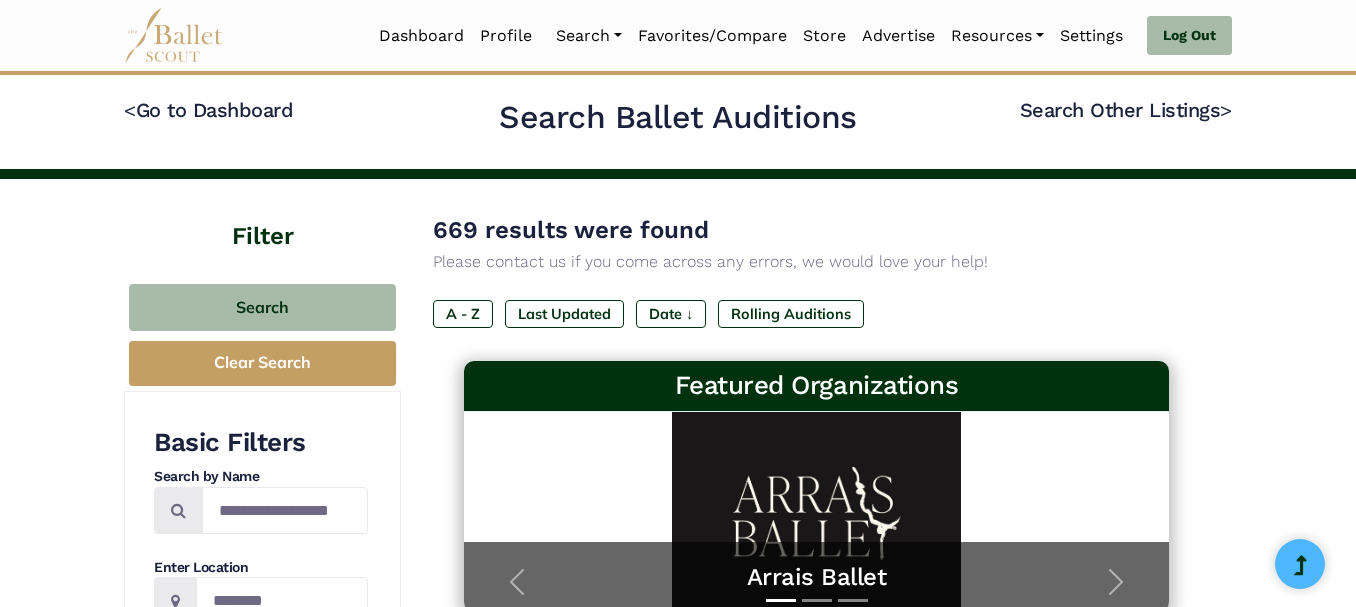 scroll, scrollTop: 0, scrollLeft: 0, axis: both 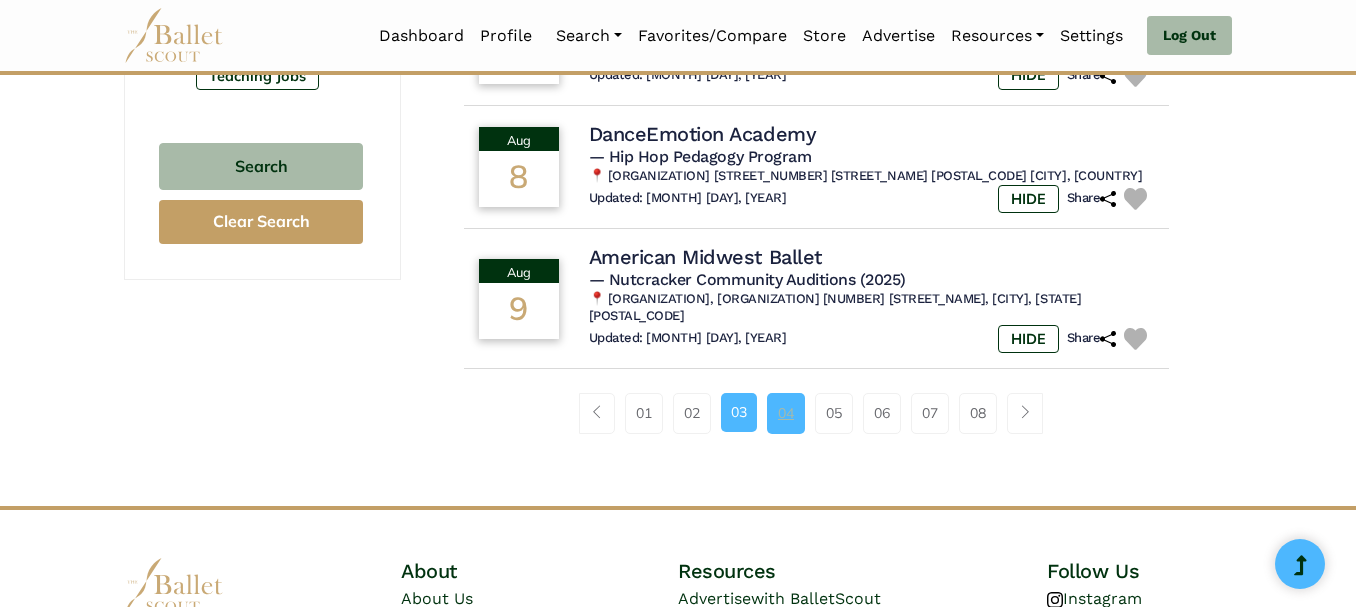 click on "04" at bounding box center (786, 413) 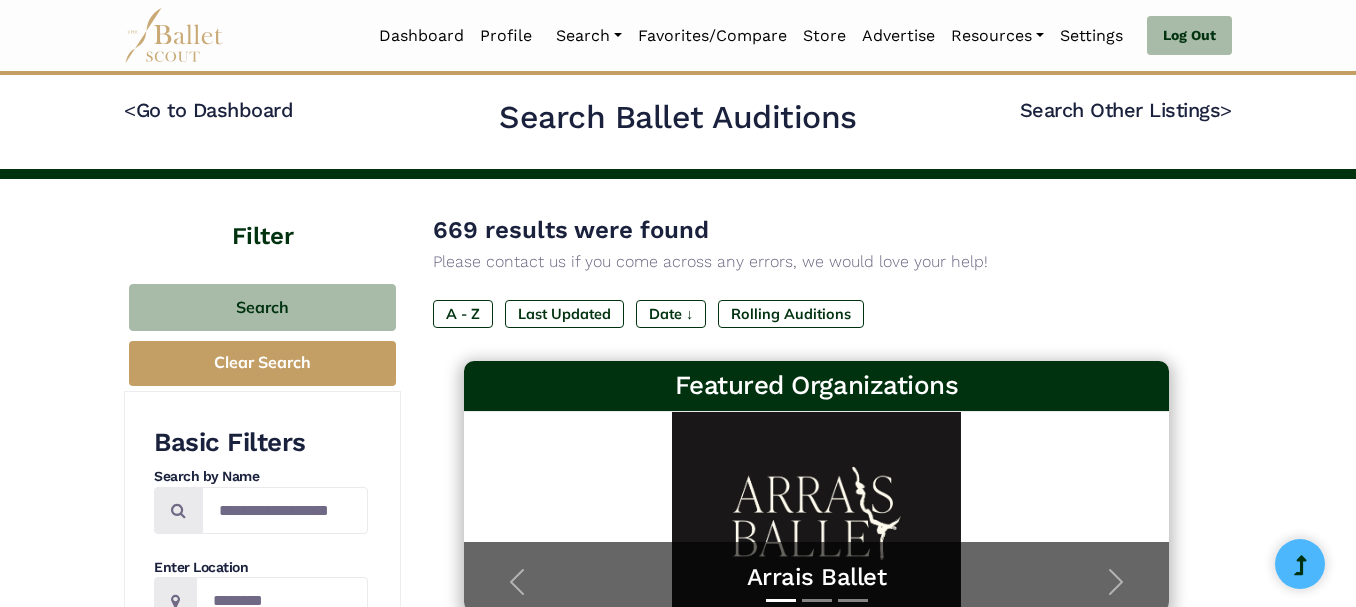 scroll, scrollTop: 0, scrollLeft: 0, axis: both 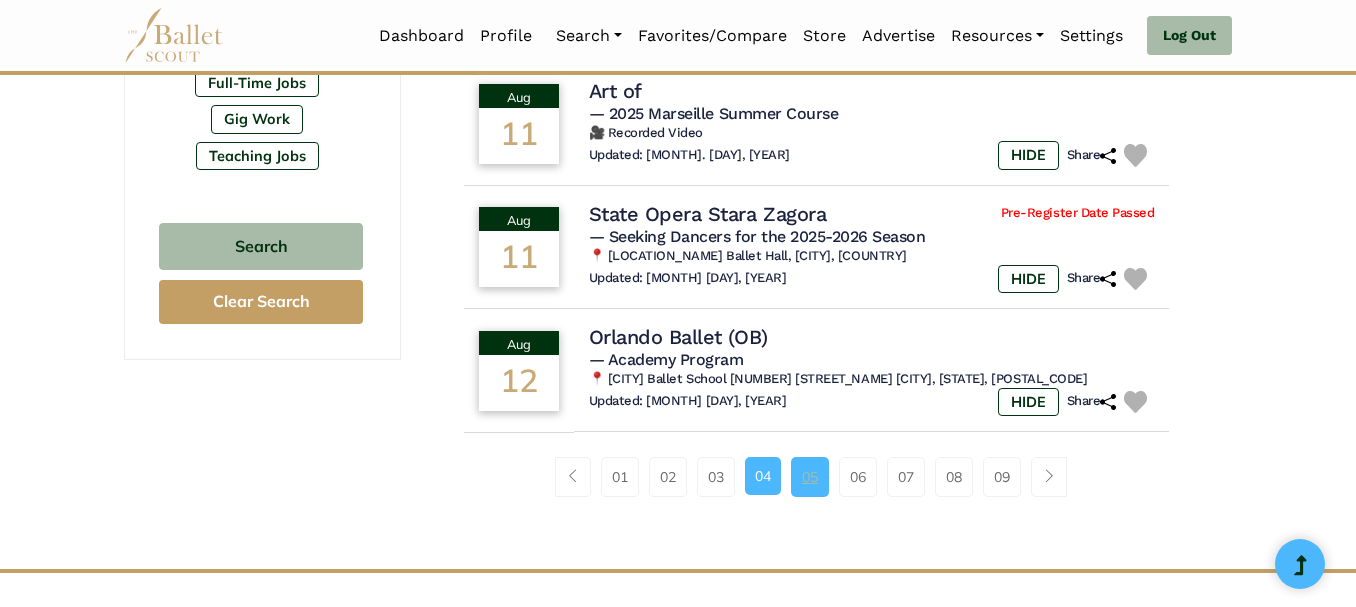 click on "05" at bounding box center [810, 477] 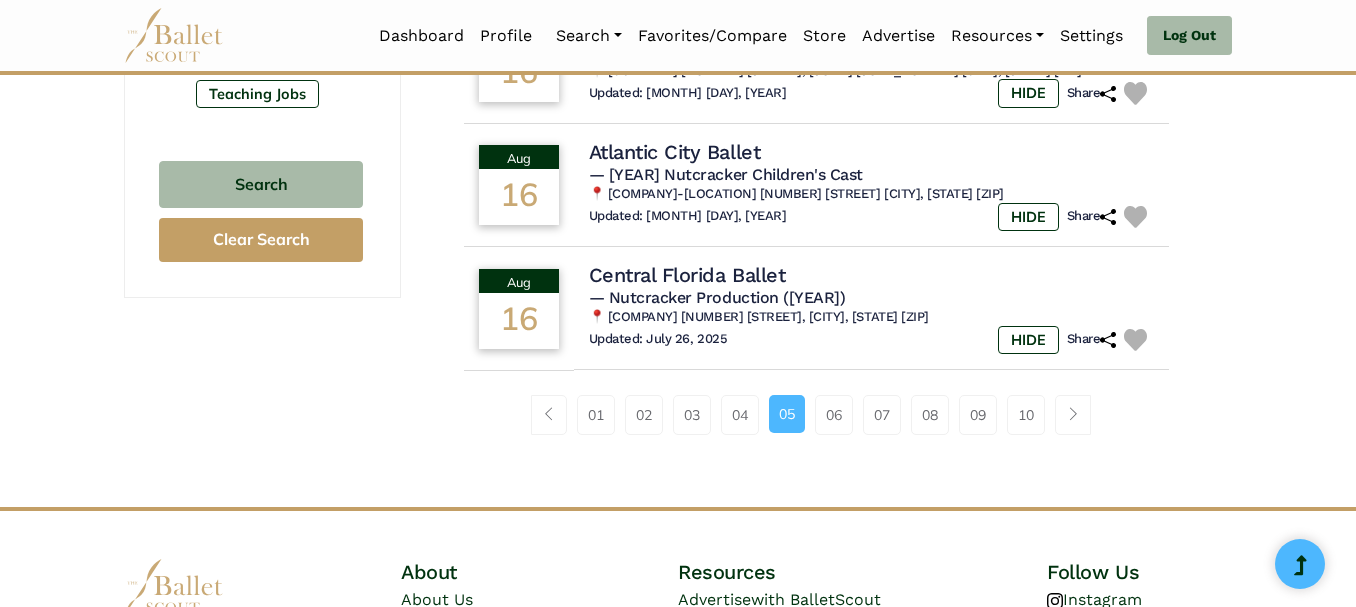 scroll, scrollTop: 1400, scrollLeft: 0, axis: vertical 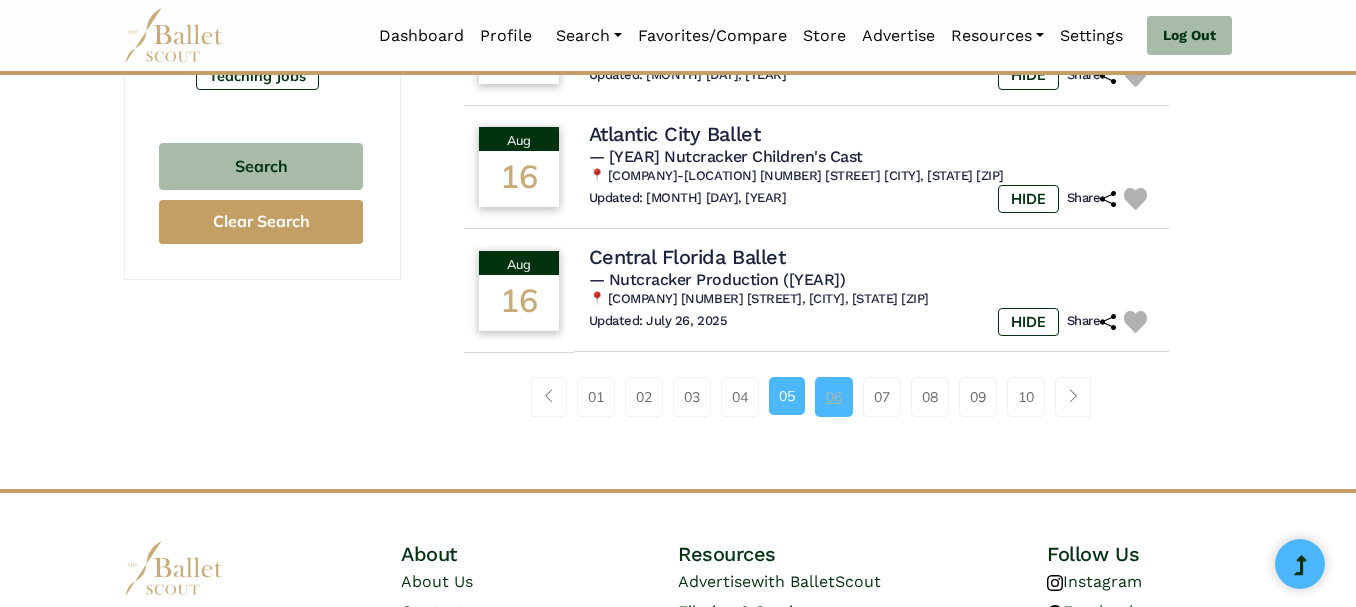 click on "06" at bounding box center (834, 397) 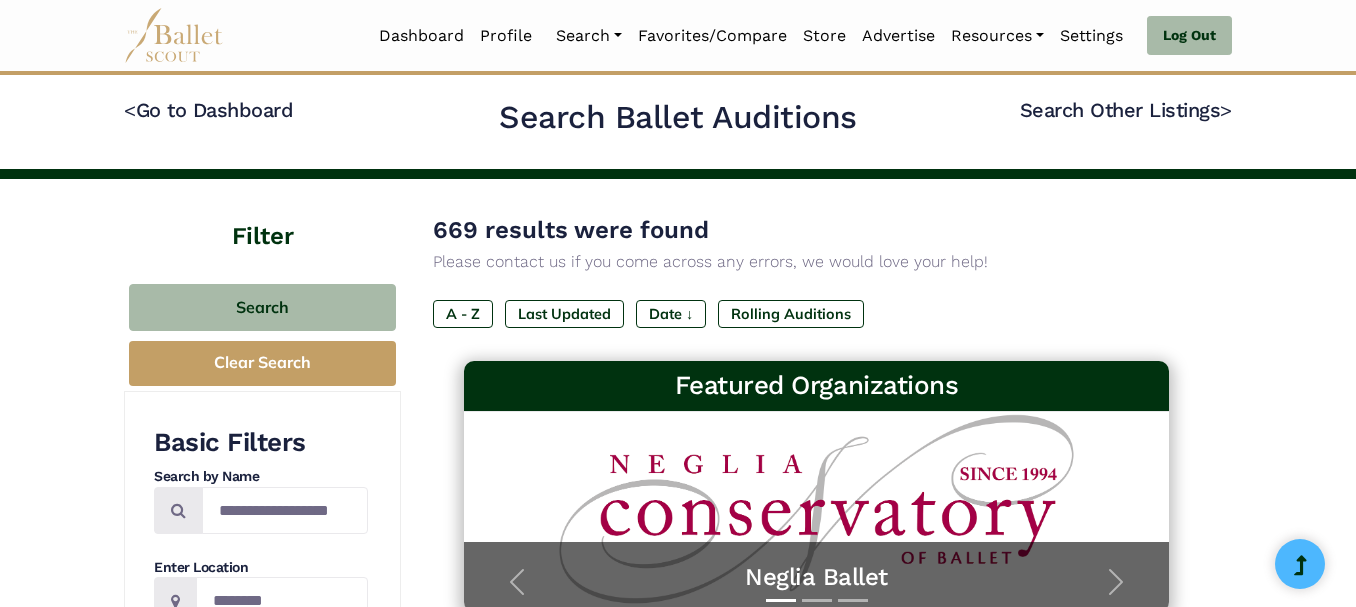 scroll, scrollTop: 0, scrollLeft: 0, axis: both 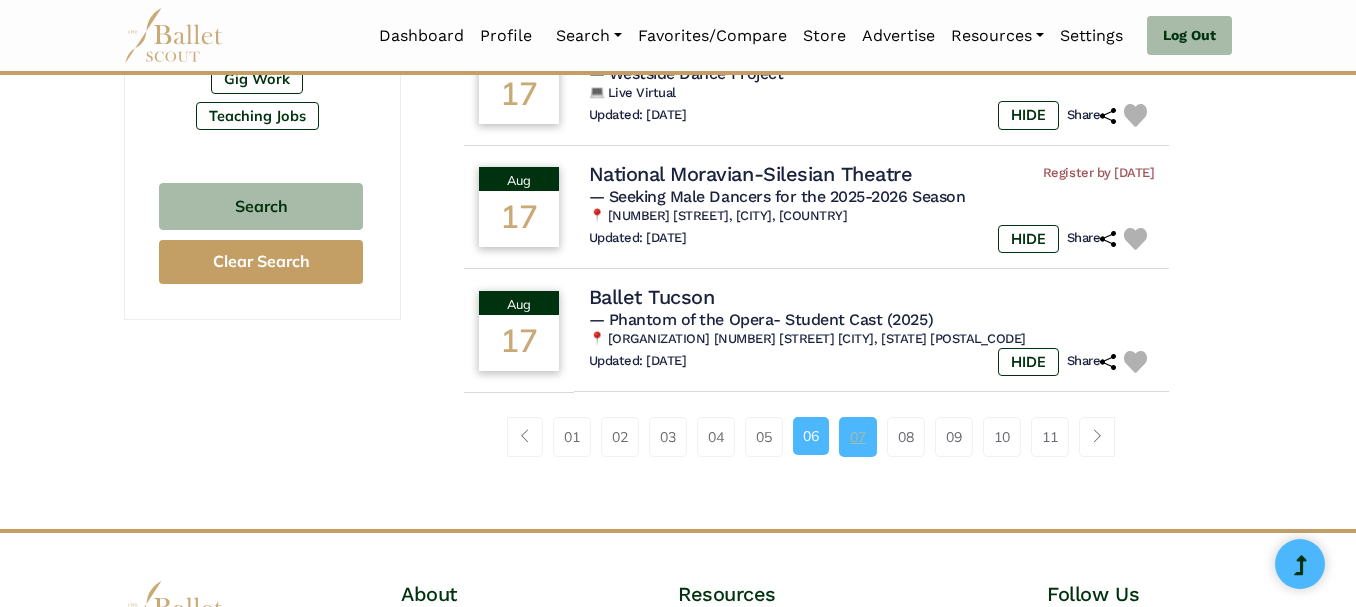 click on "07" at bounding box center (858, 437) 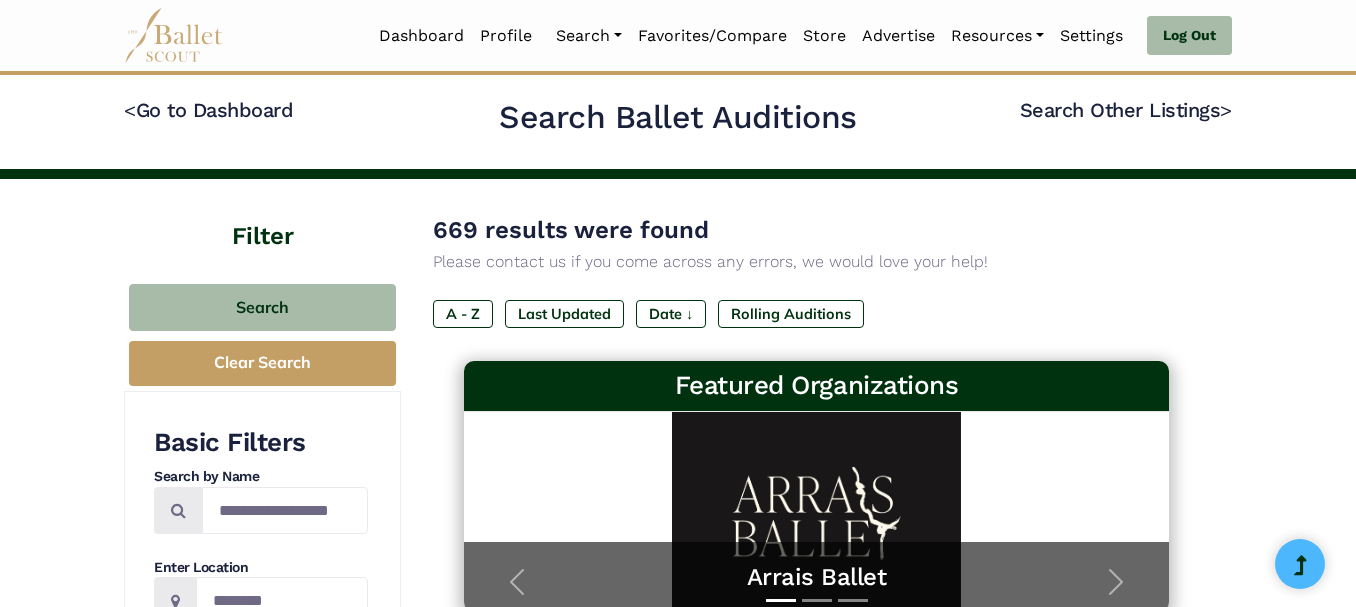 scroll, scrollTop: 0, scrollLeft: 0, axis: both 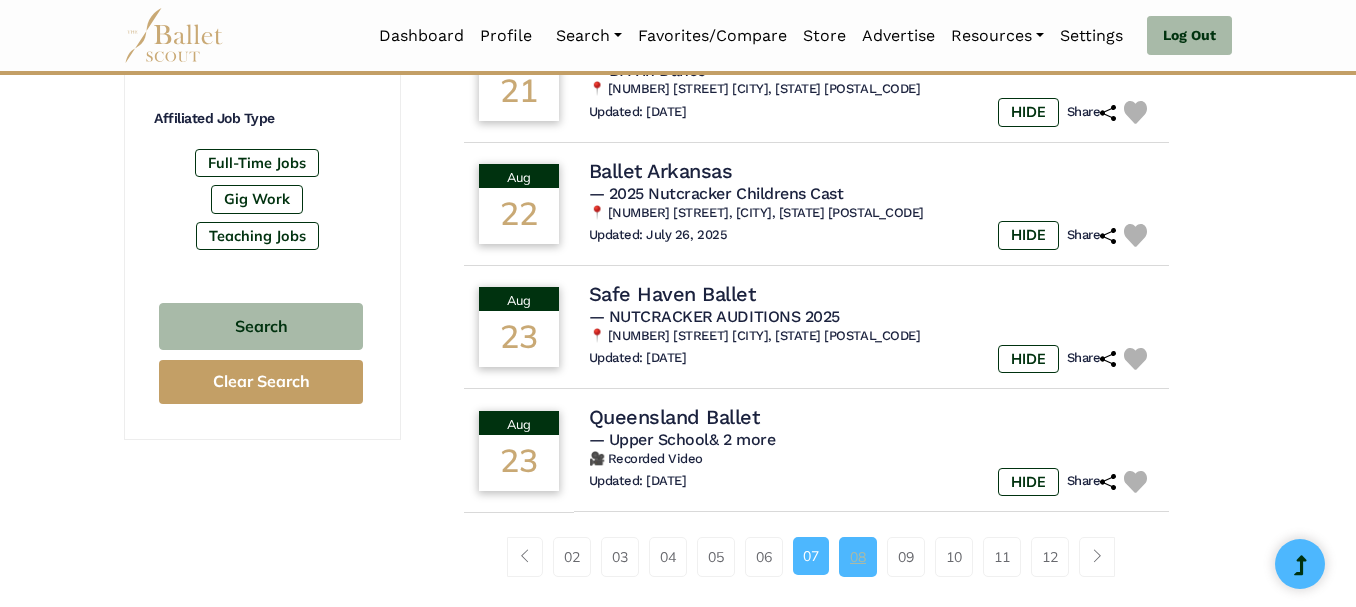 click on "08" at bounding box center (858, 557) 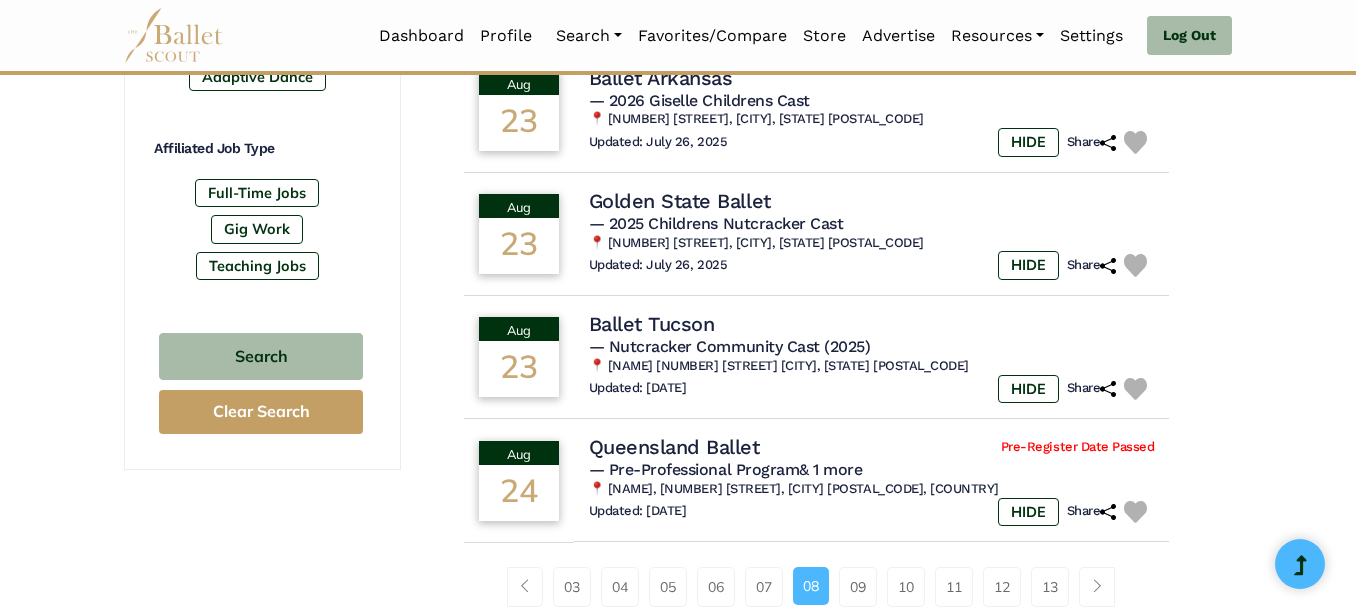 scroll, scrollTop: 1240, scrollLeft: 0, axis: vertical 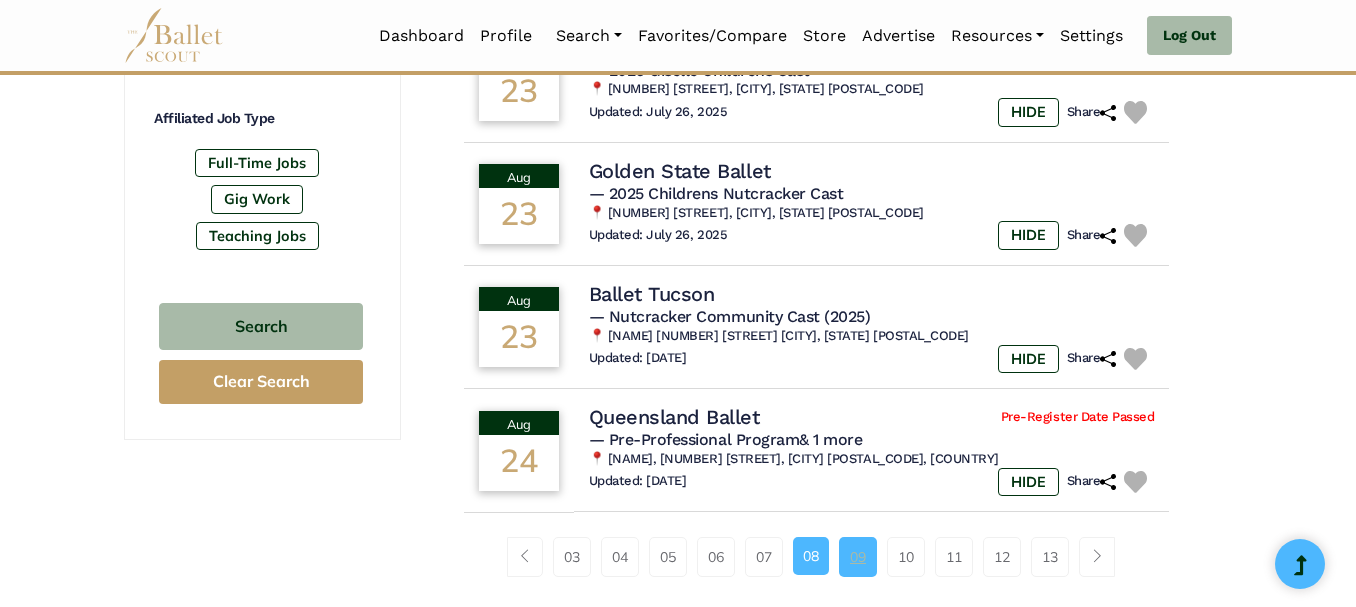 click on "09" at bounding box center [858, 557] 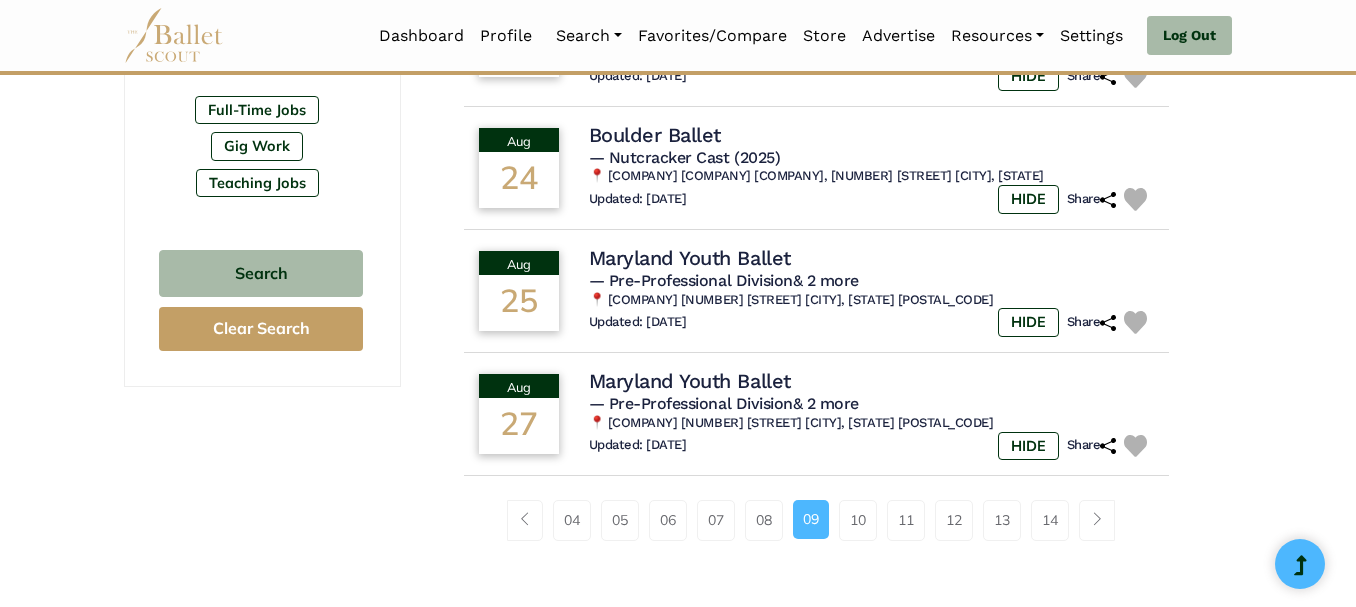 scroll, scrollTop: 1360, scrollLeft: 0, axis: vertical 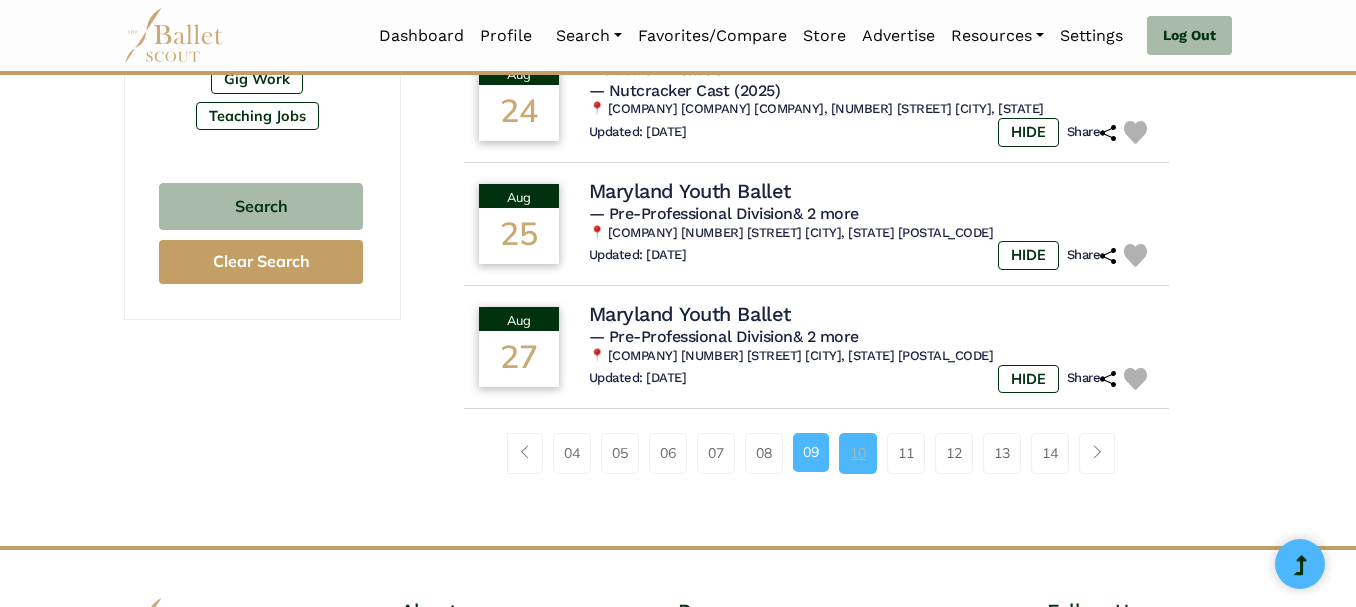 click on "10" at bounding box center [858, 453] 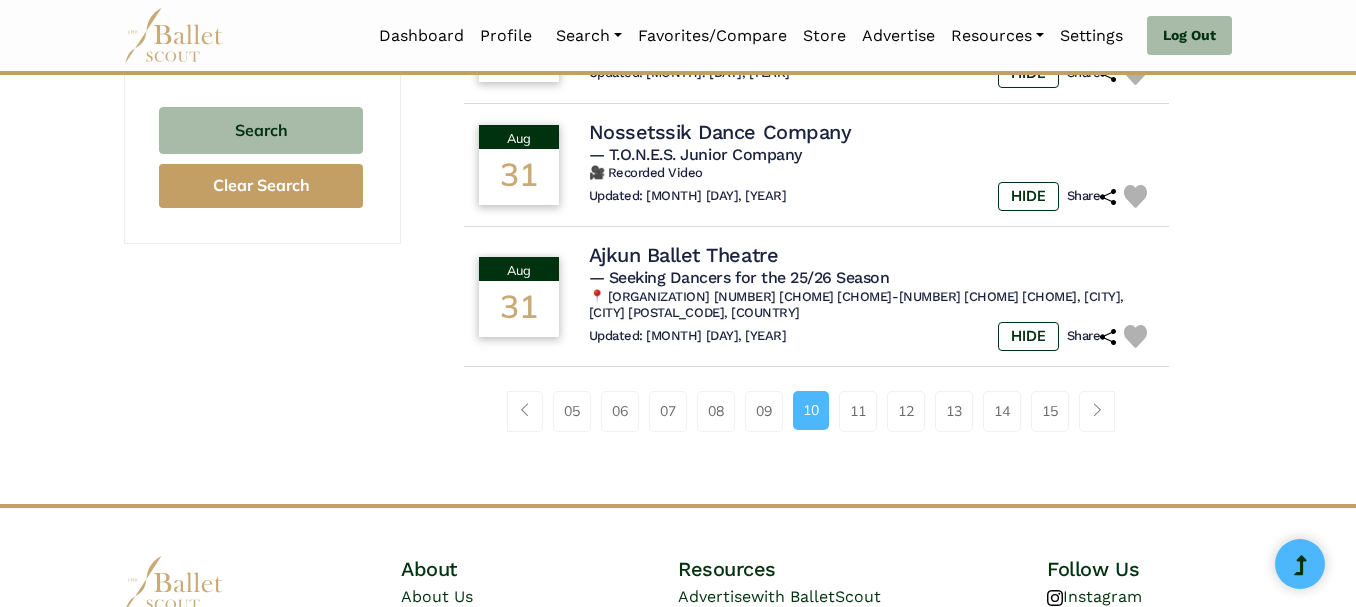 scroll, scrollTop: 1440, scrollLeft: 0, axis: vertical 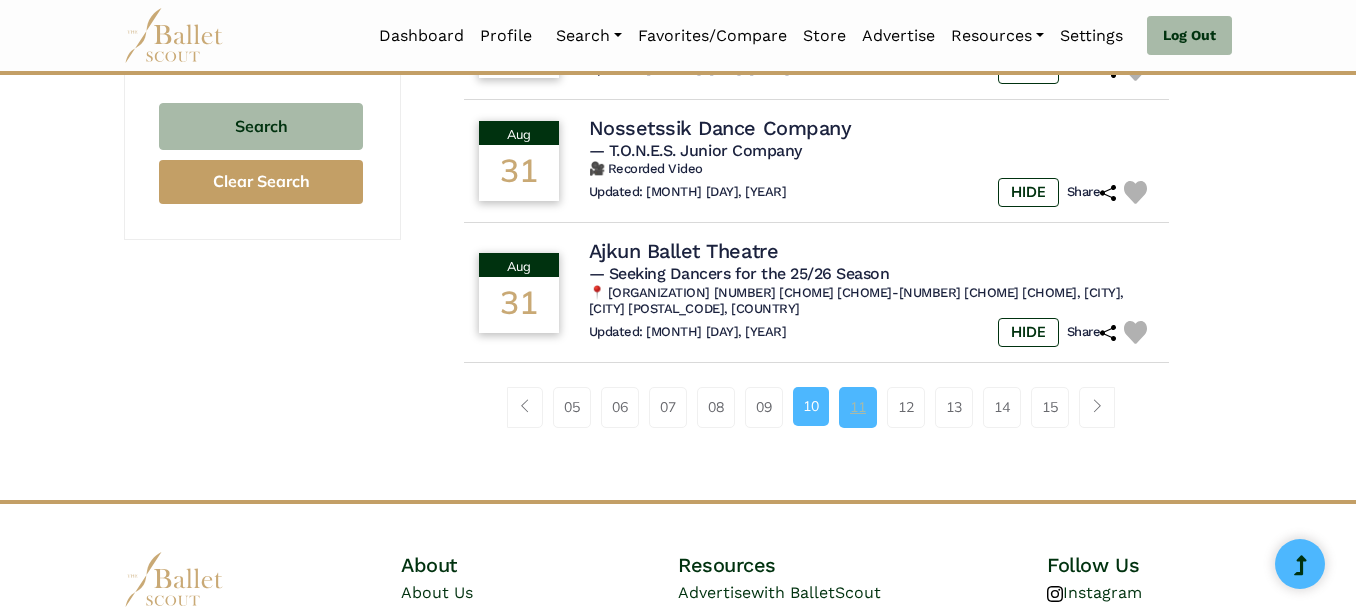 click on "11" at bounding box center [858, 407] 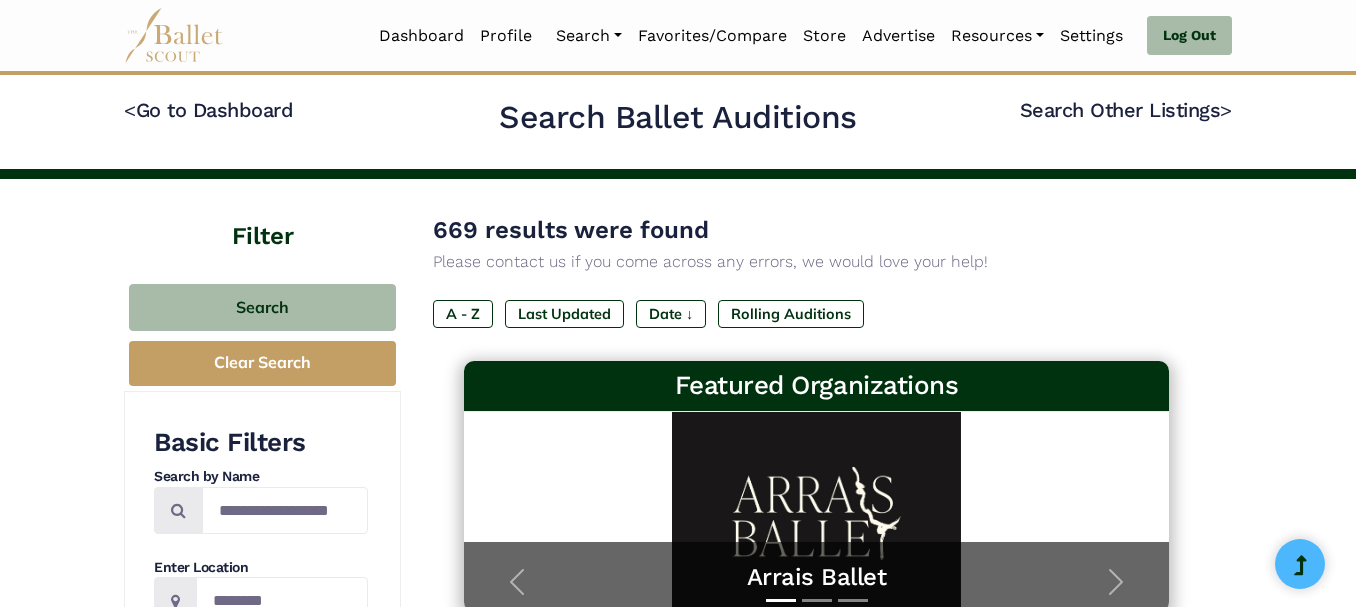 scroll, scrollTop: 0, scrollLeft: 0, axis: both 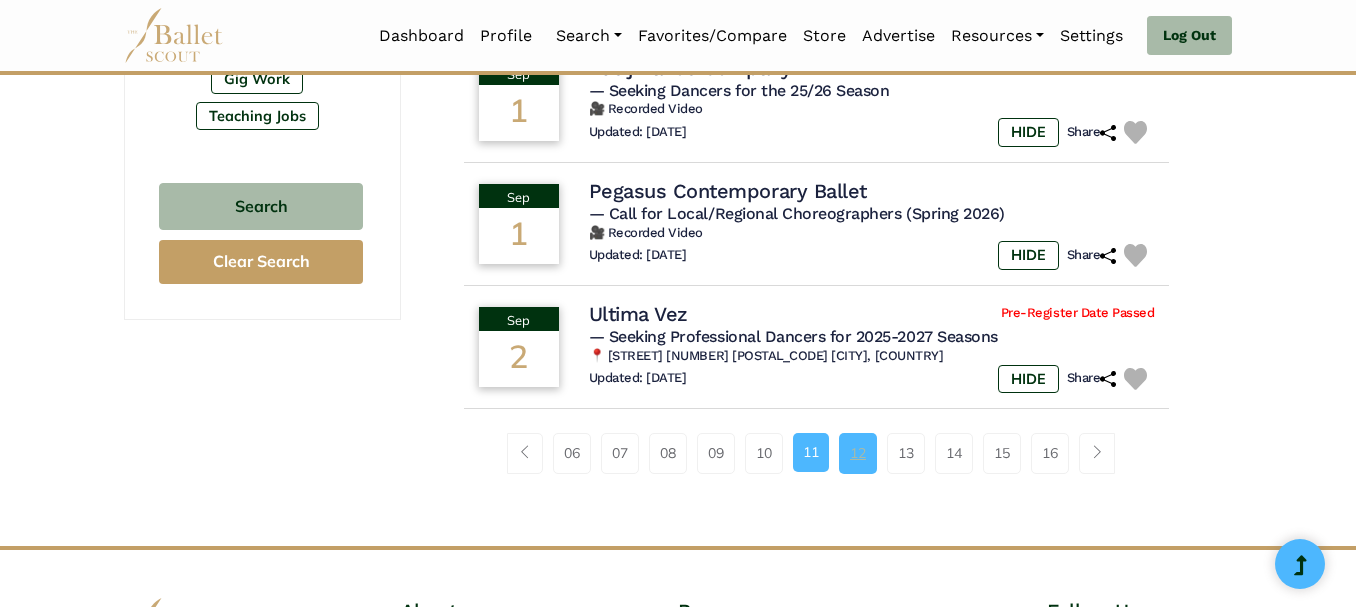 click on "12" at bounding box center (858, 453) 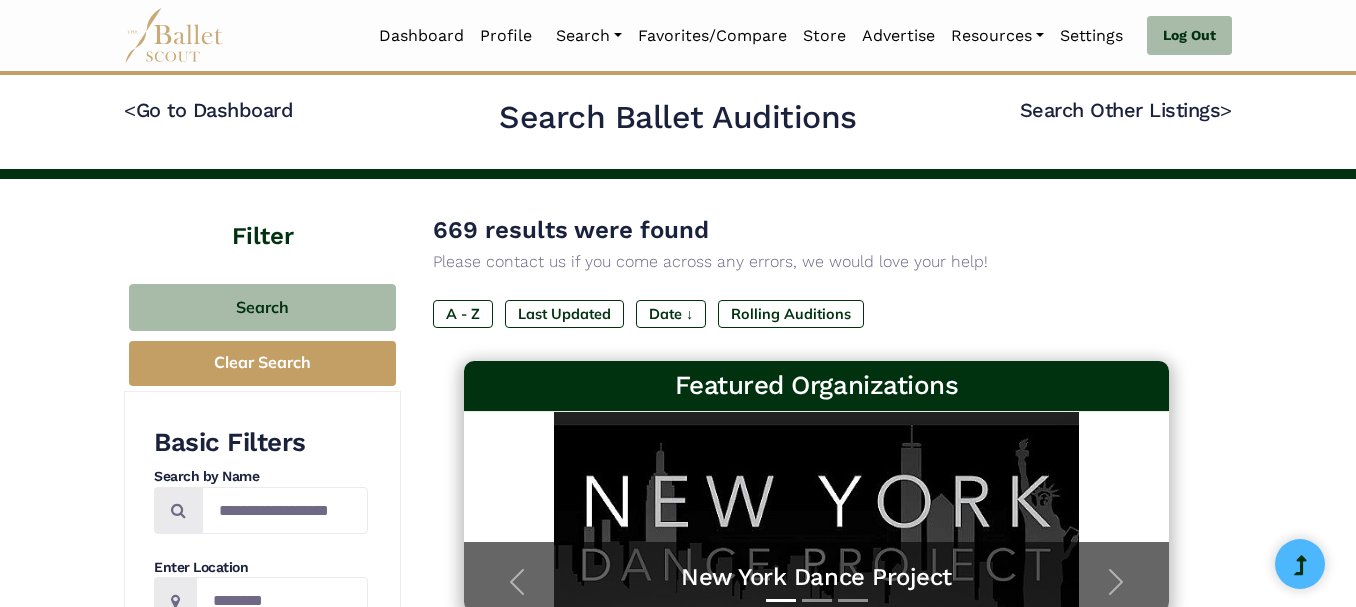 scroll, scrollTop: 0, scrollLeft: 0, axis: both 